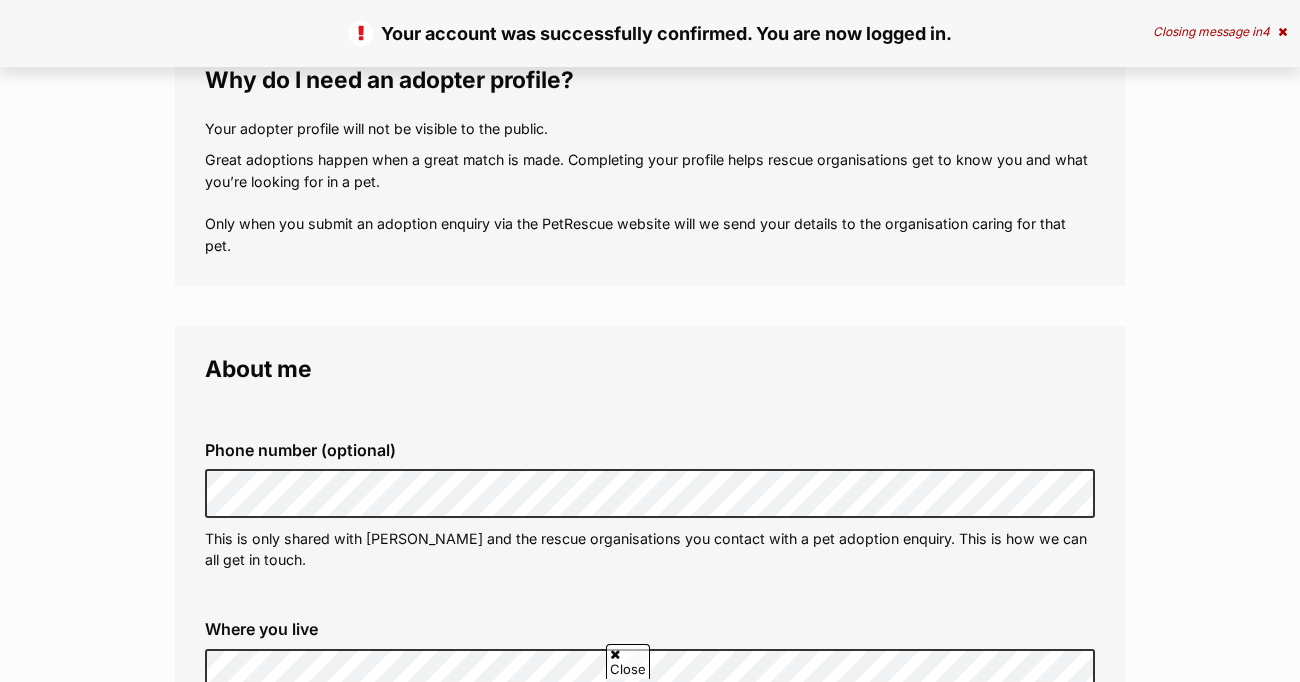 scroll, scrollTop: 291, scrollLeft: 0, axis: vertical 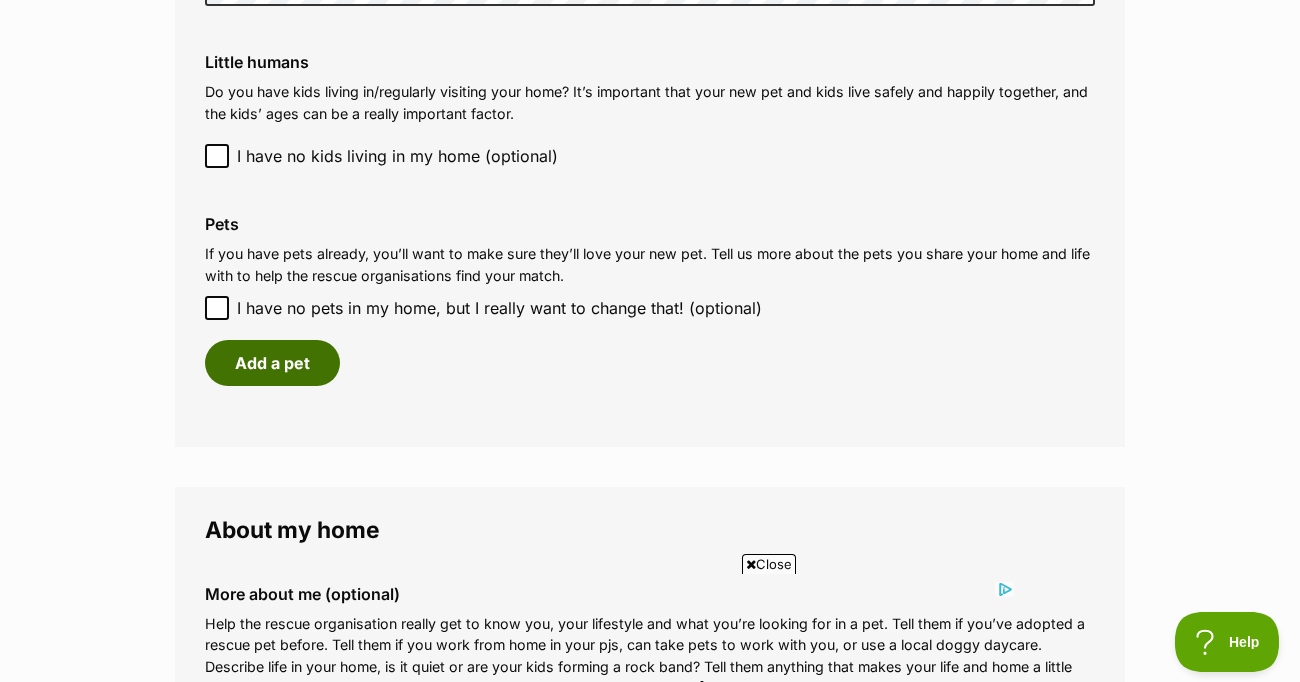 click on "Add a pet" at bounding box center (272, 363) 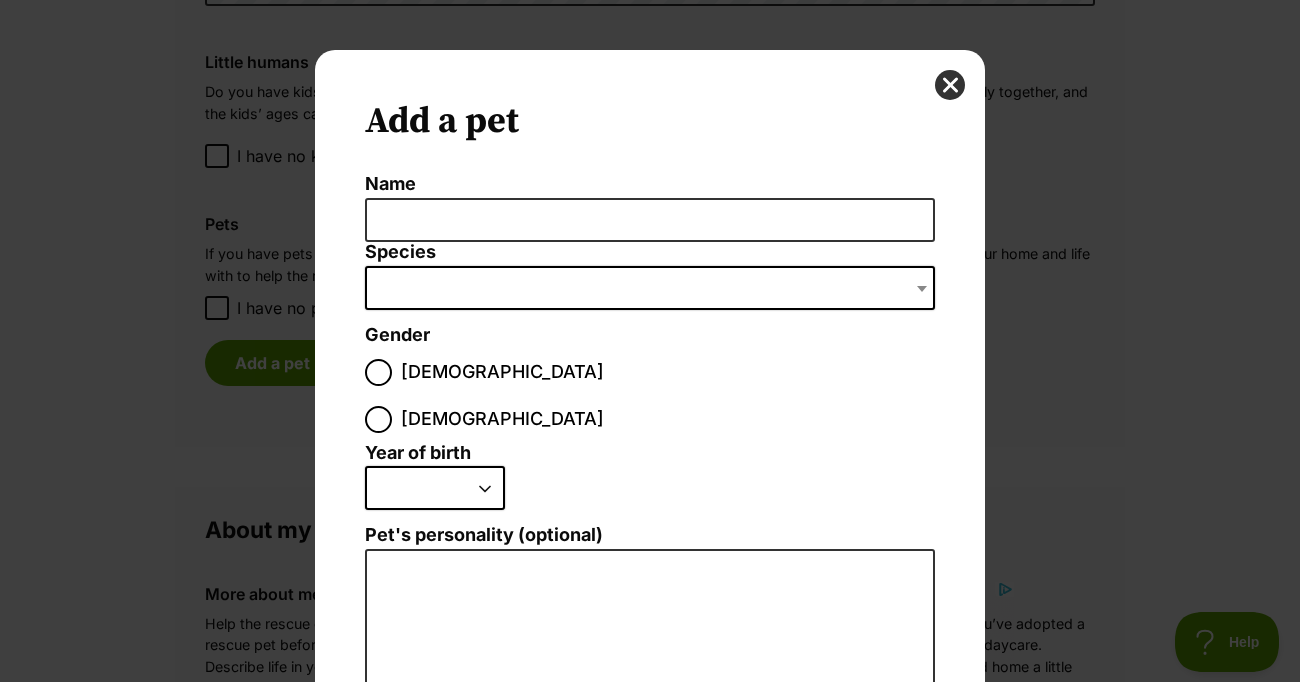 scroll, scrollTop: 0, scrollLeft: 0, axis: both 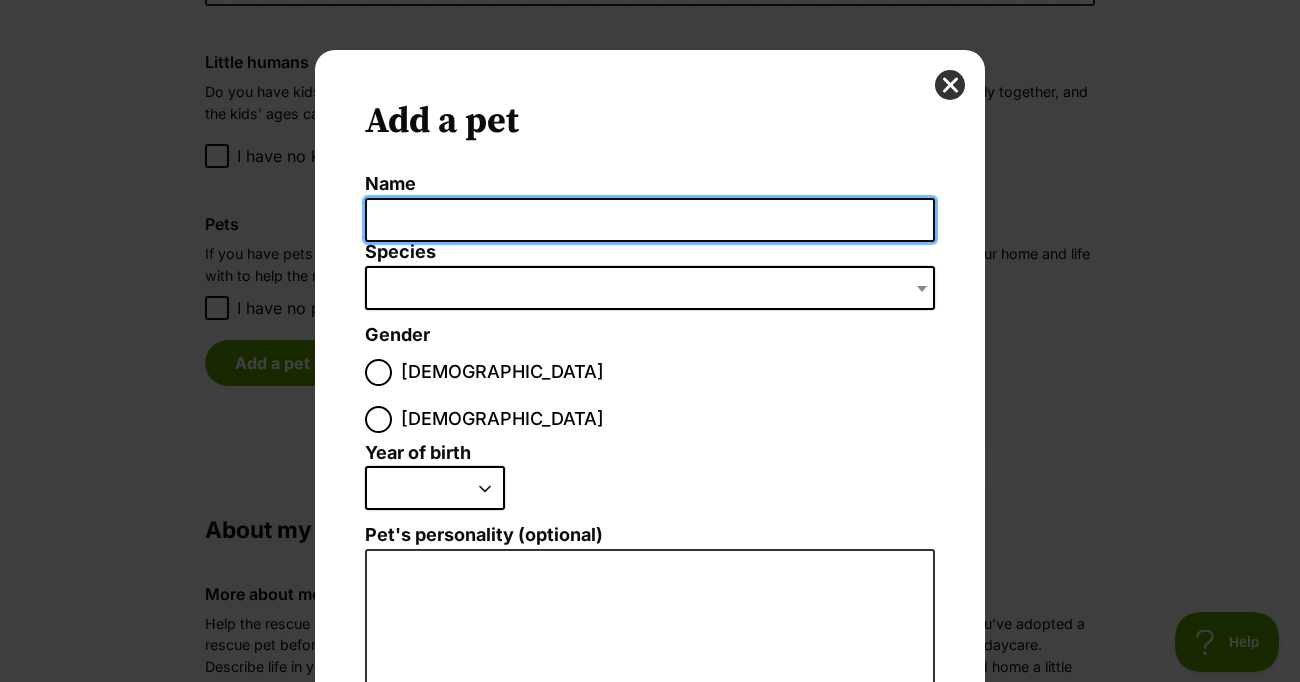 click on "Name" at bounding box center [650, 220] 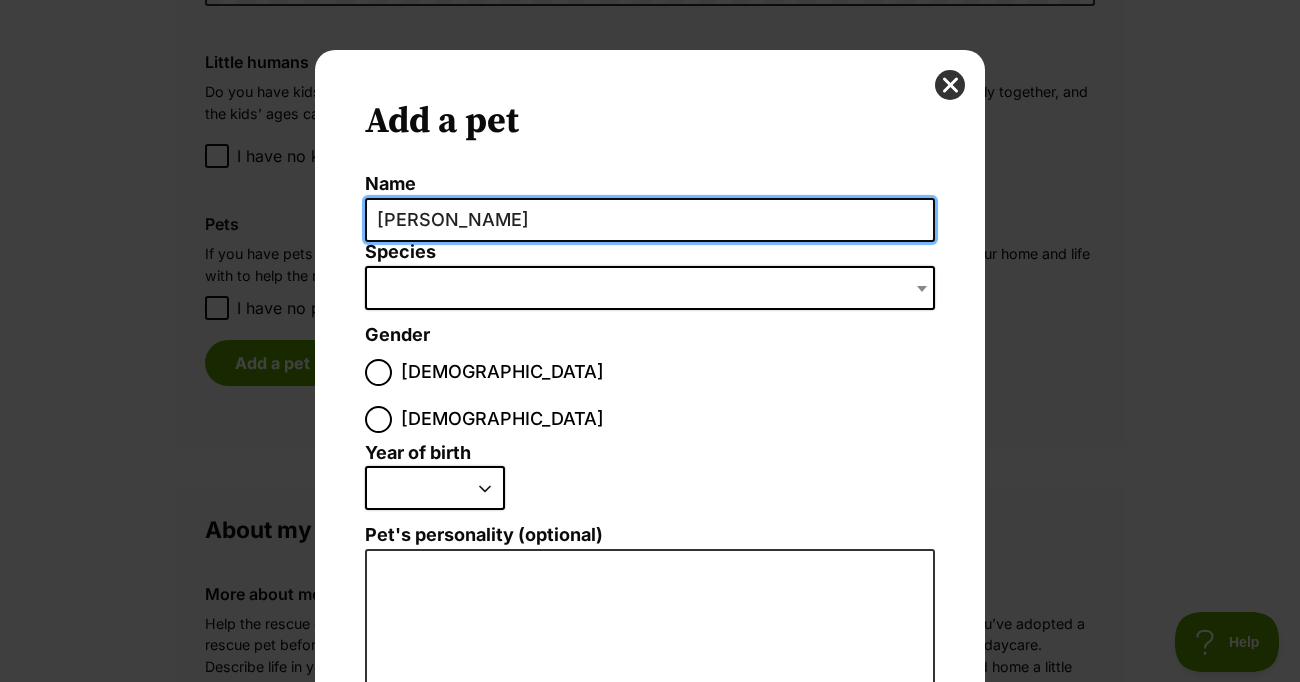 scroll, scrollTop: 0, scrollLeft: 0, axis: both 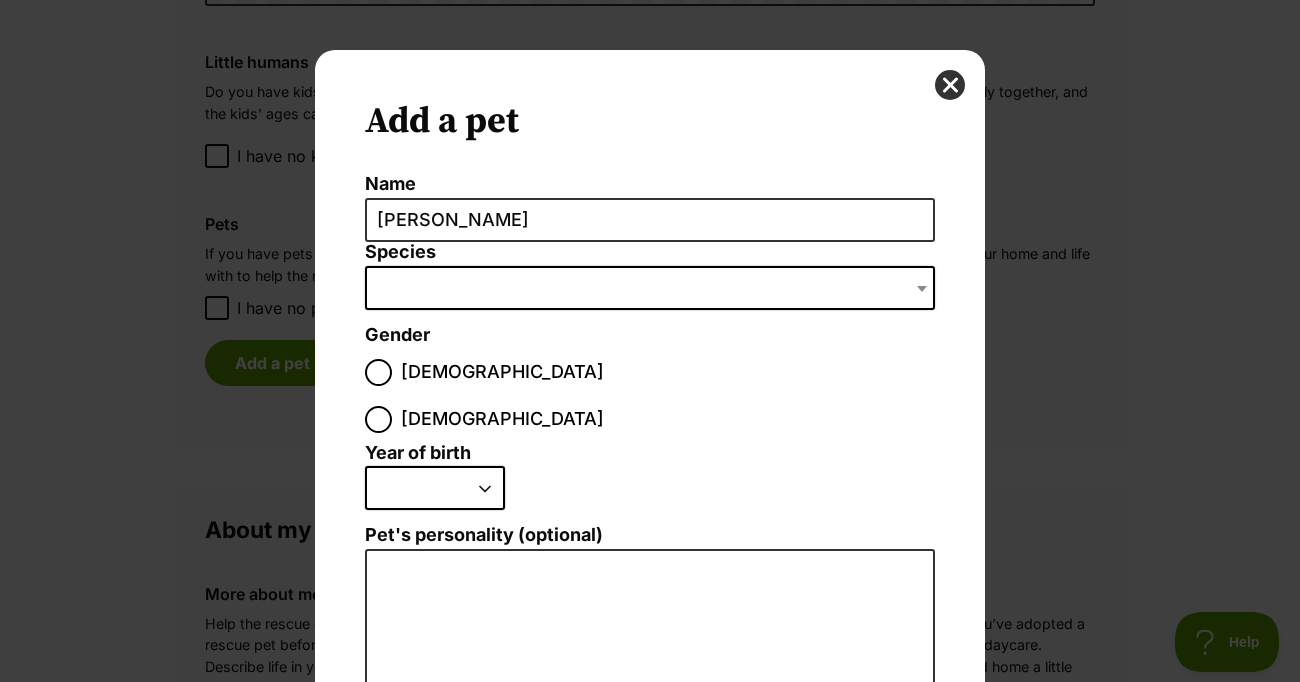 click at bounding box center [650, 288] 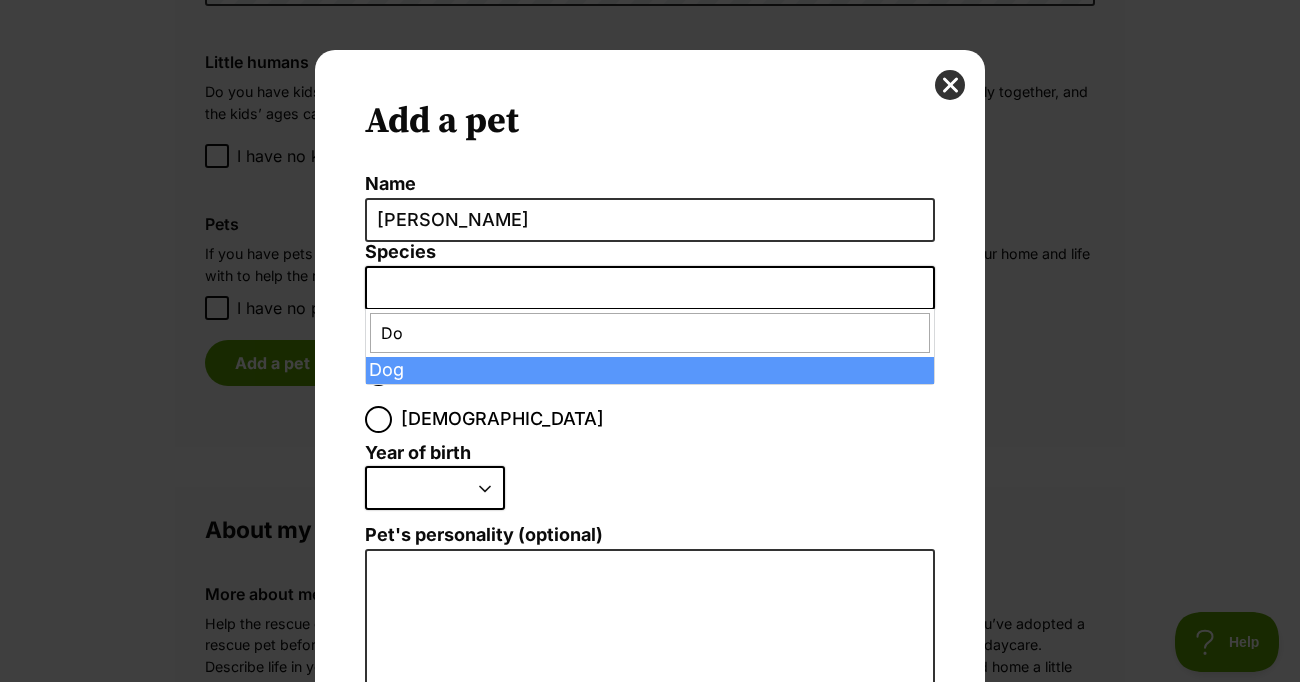 type on "D" 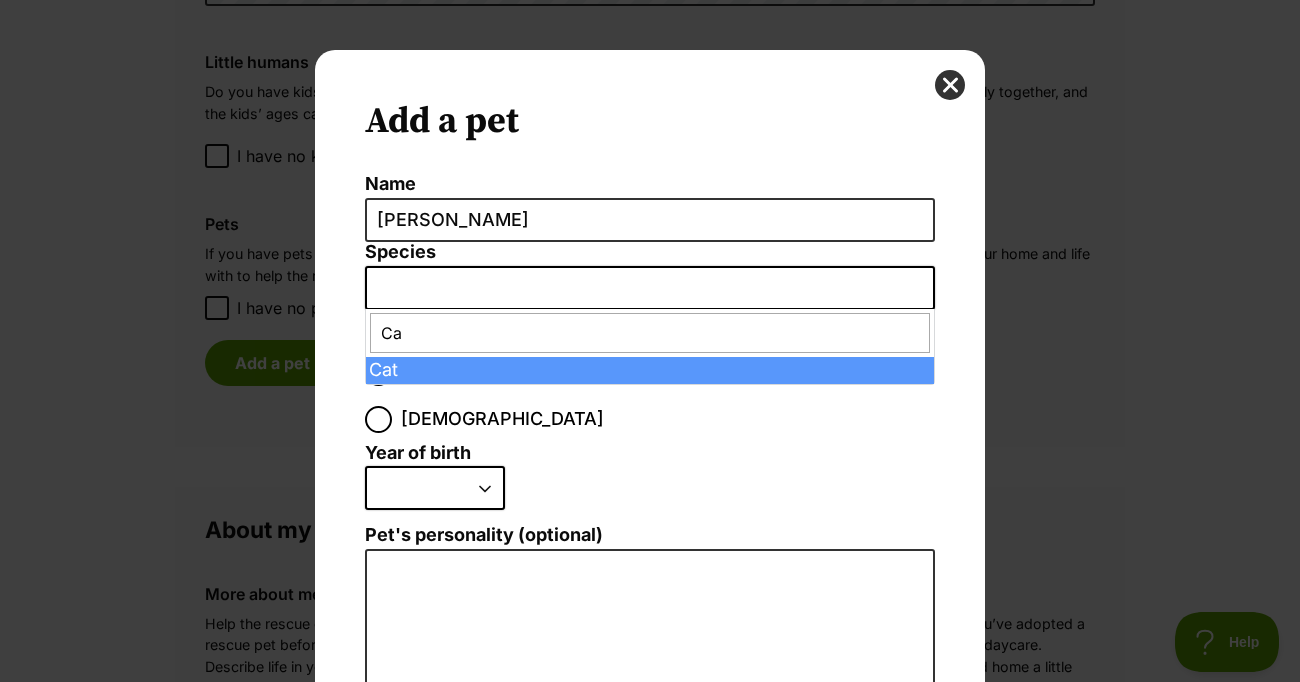 type on "Ca" 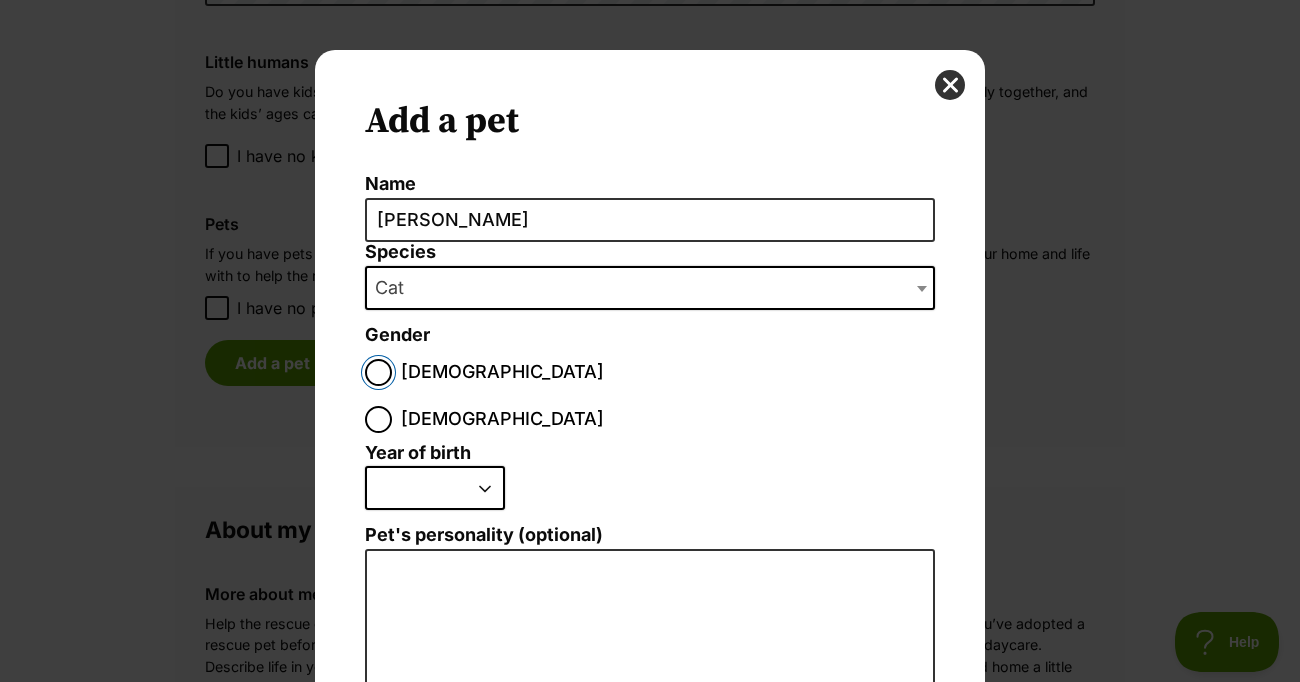 click on "Male" at bounding box center [378, 372] 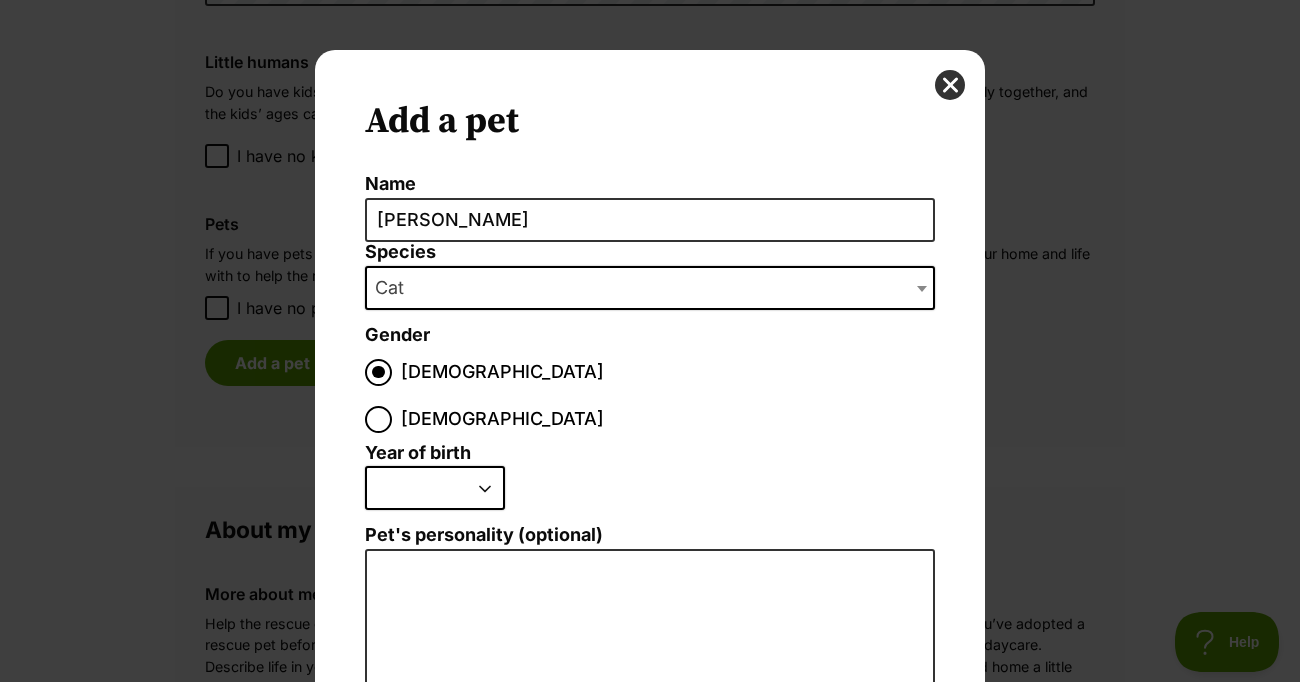 click on "2025
2024
2023
2022
2021
2020
2019
2018
2017
2016
2015
2014
2013
2012
2011
2010
2009
2008
2007
2006
2005
2004
2003
2002
2001
2000
1999
1998
1997
1996
1995" at bounding box center (435, 488) 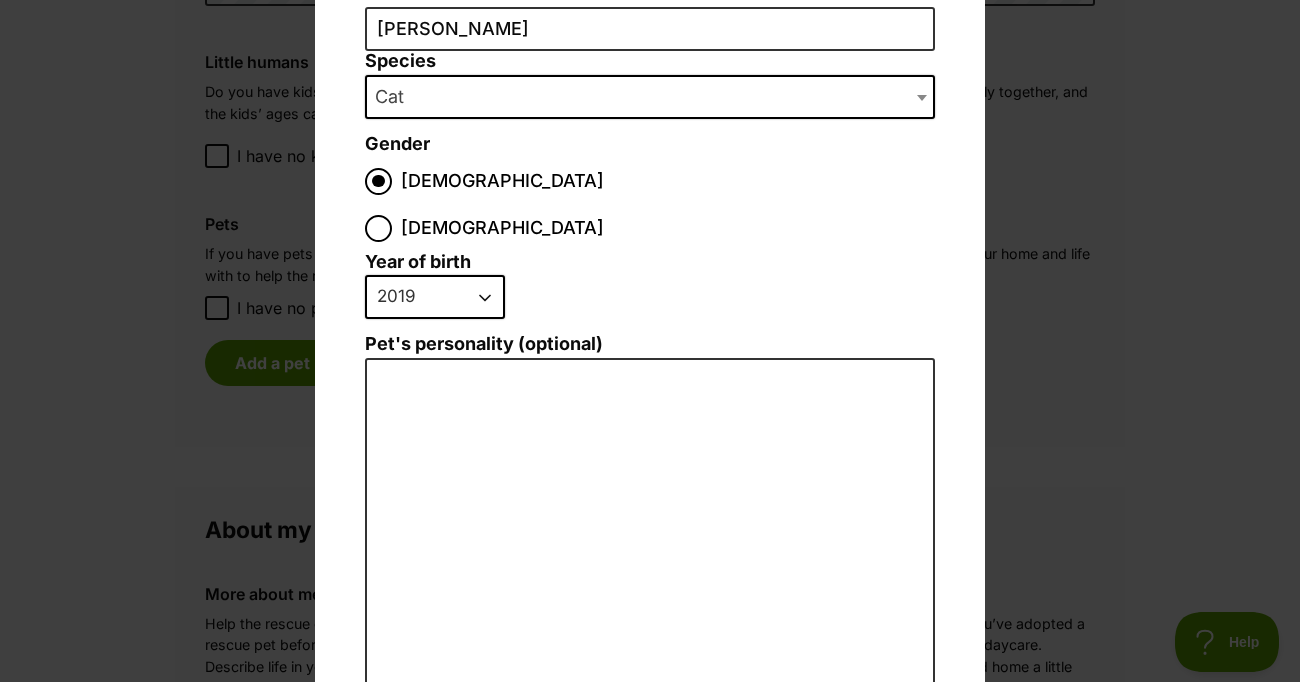 scroll, scrollTop: 261, scrollLeft: 0, axis: vertical 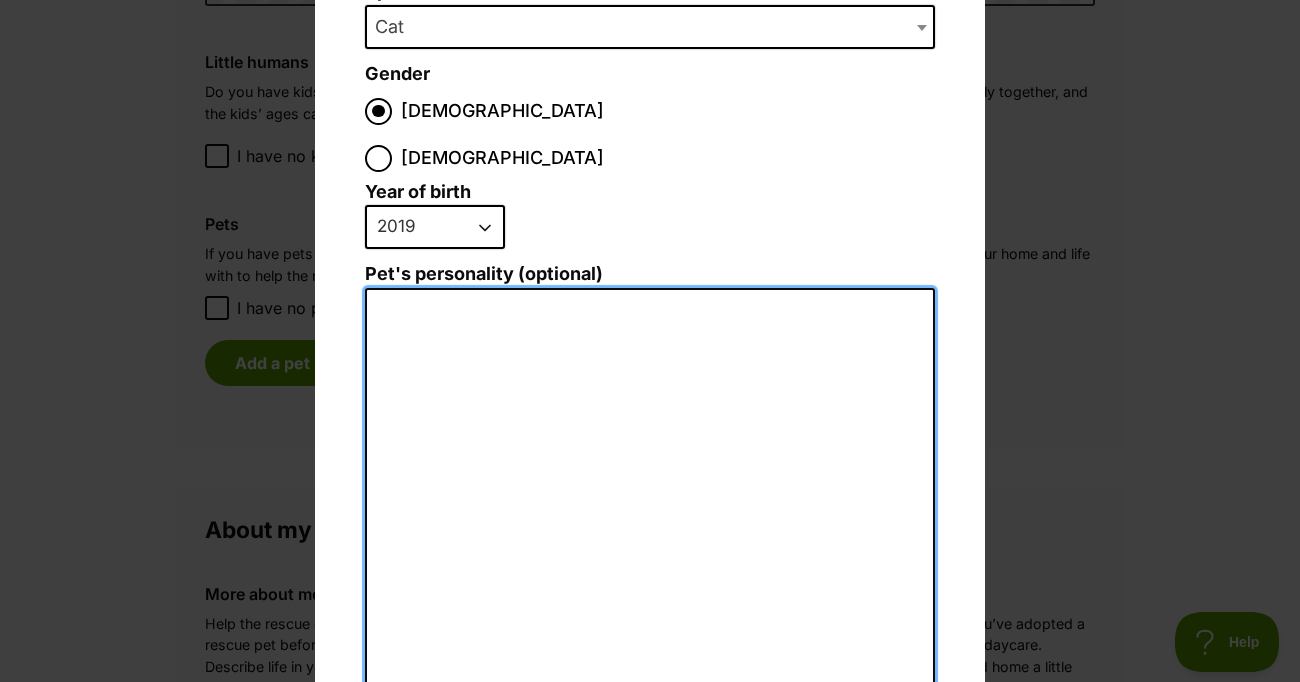 click on "Pet's personality (optional)" at bounding box center (650, 507) 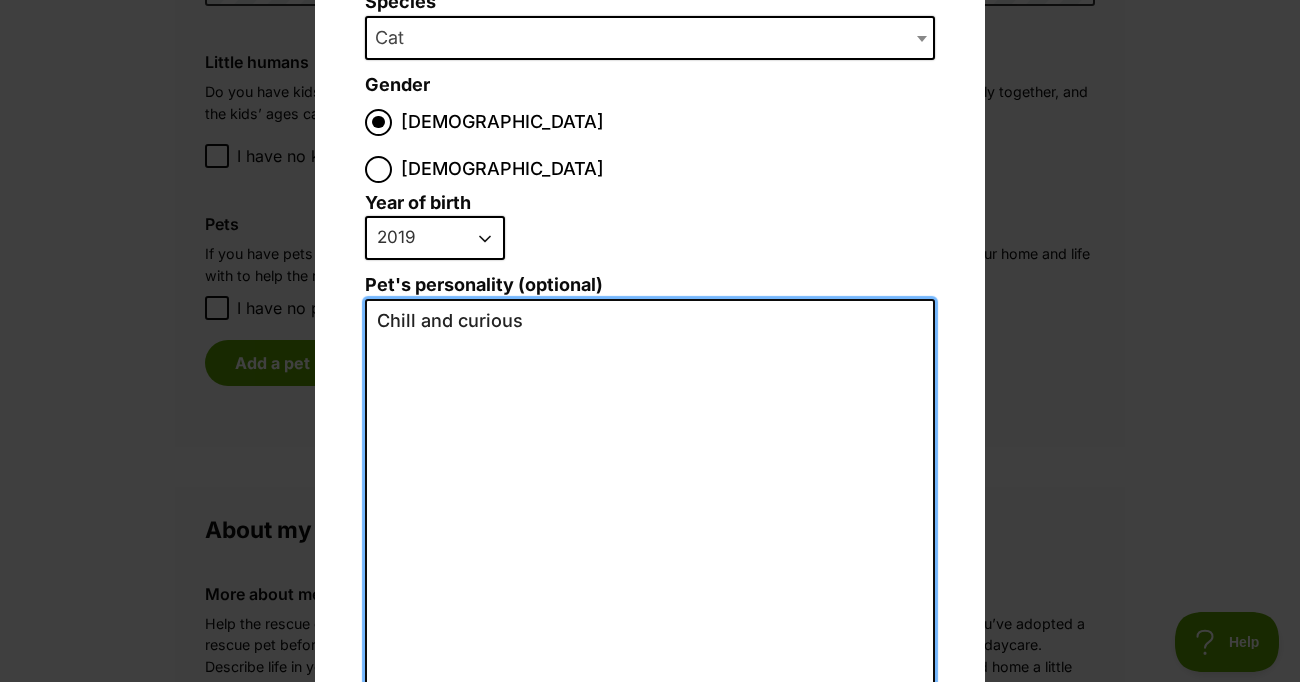 scroll, scrollTop: 387, scrollLeft: 0, axis: vertical 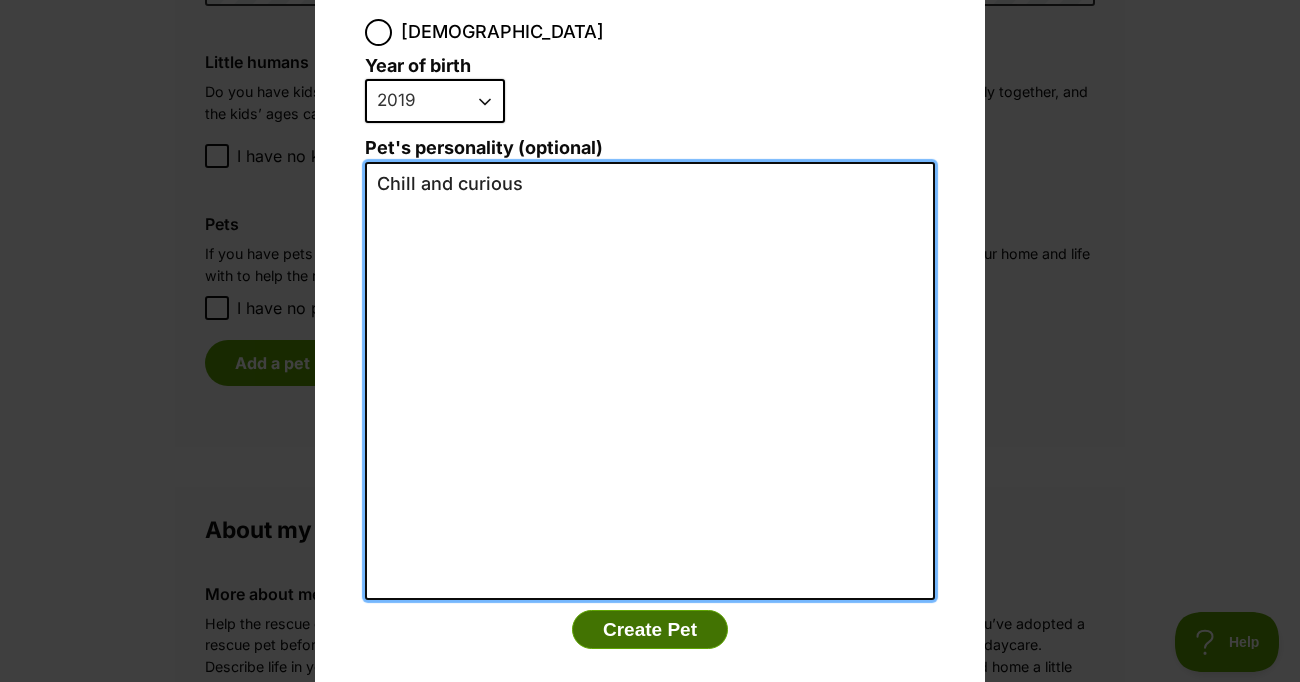 type on "Chill and curious" 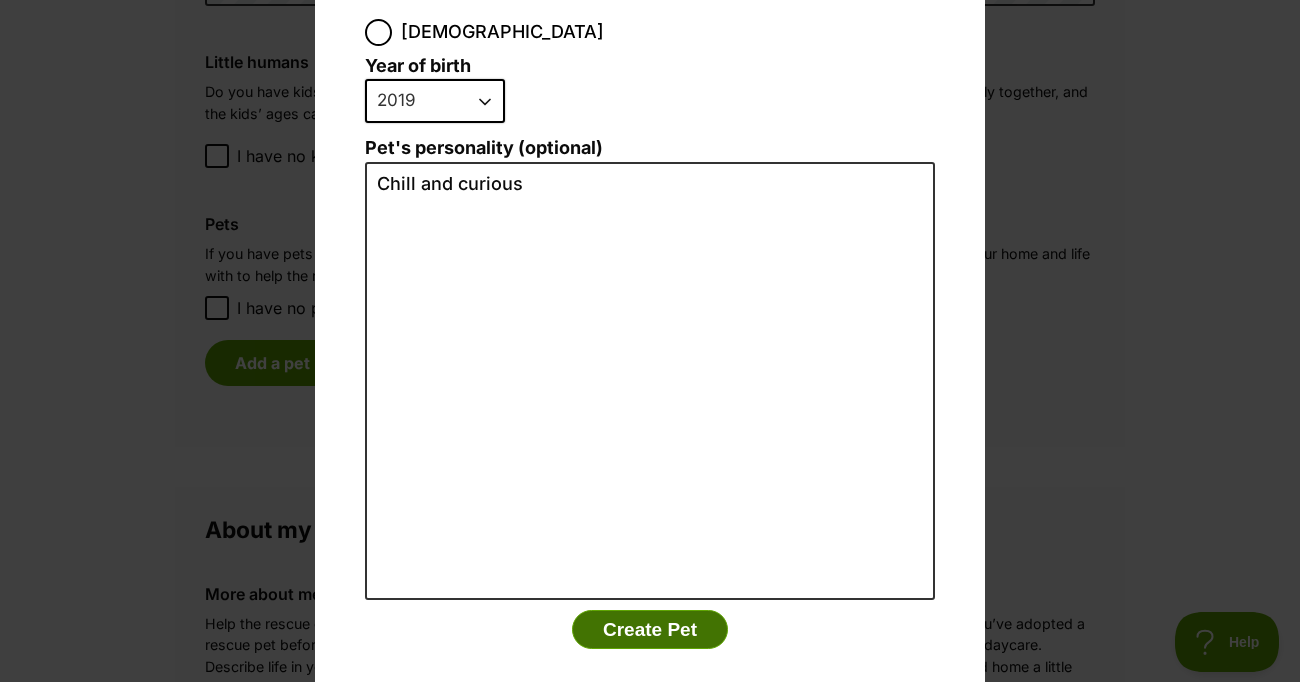 click on "Create Pet" at bounding box center [650, 630] 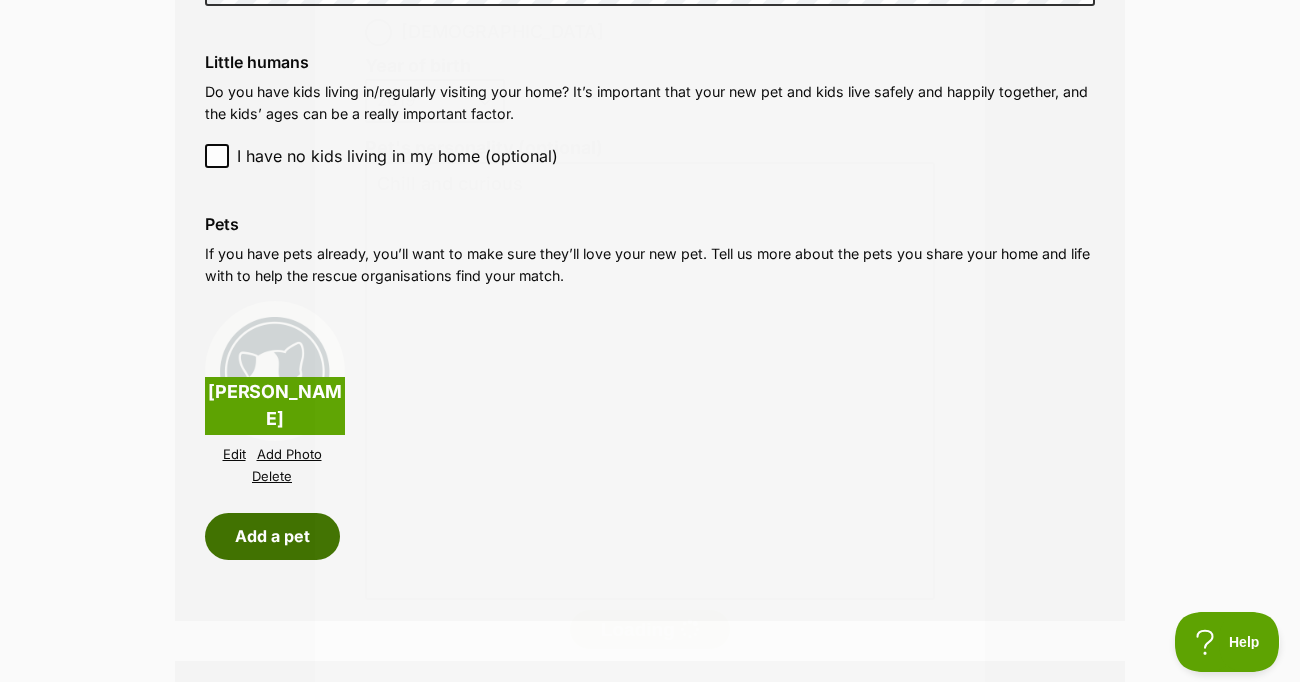 scroll, scrollTop: 1730, scrollLeft: 0, axis: vertical 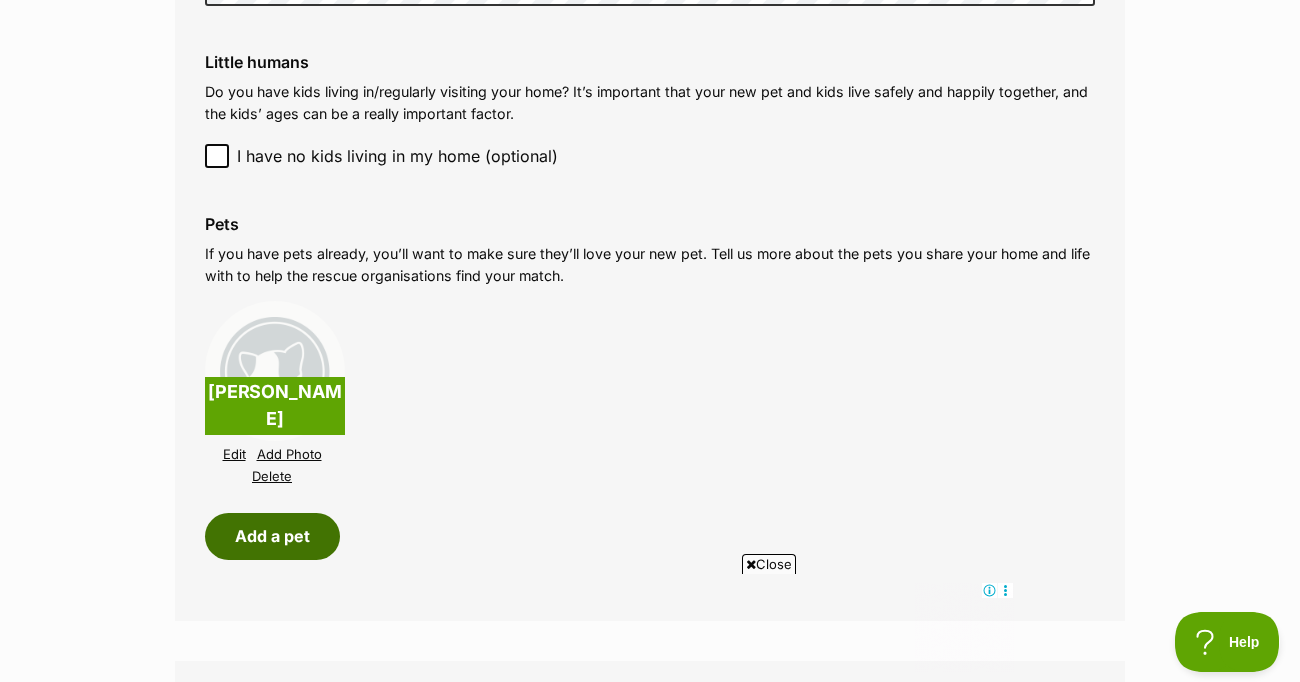click on "Add a pet" at bounding box center (272, 536) 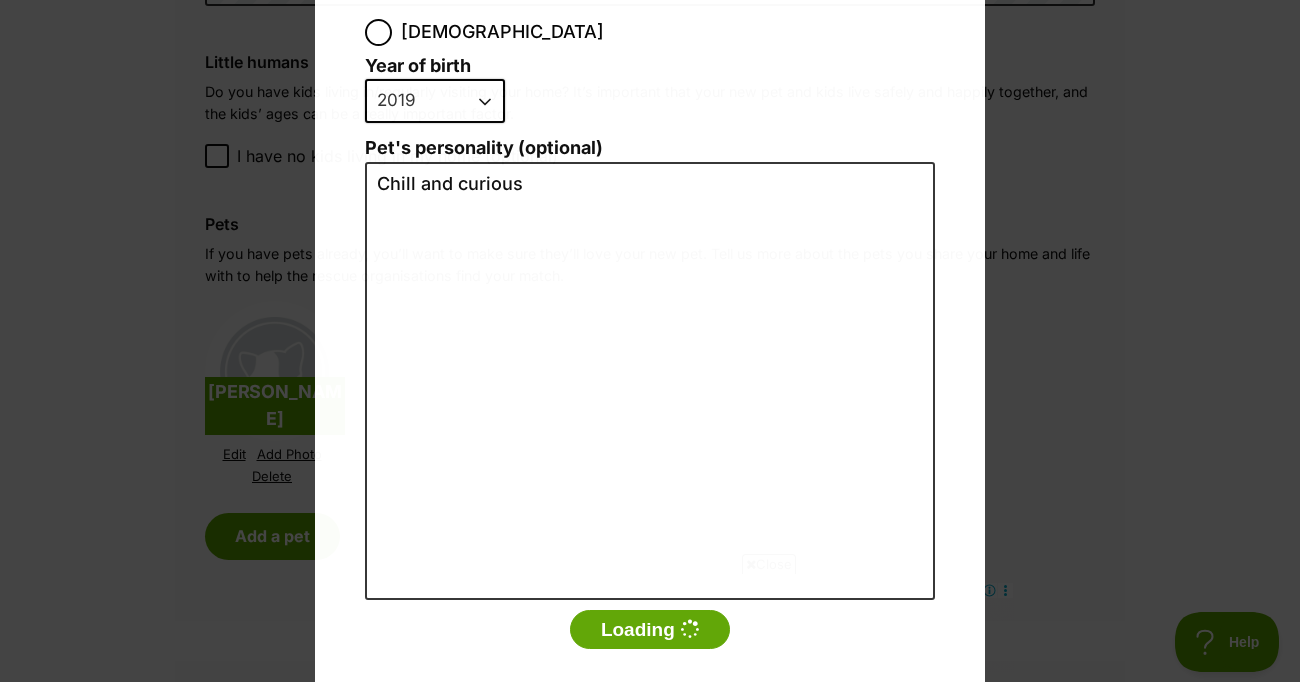 scroll, scrollTop: 0, scrollLeft: 0, axis: both 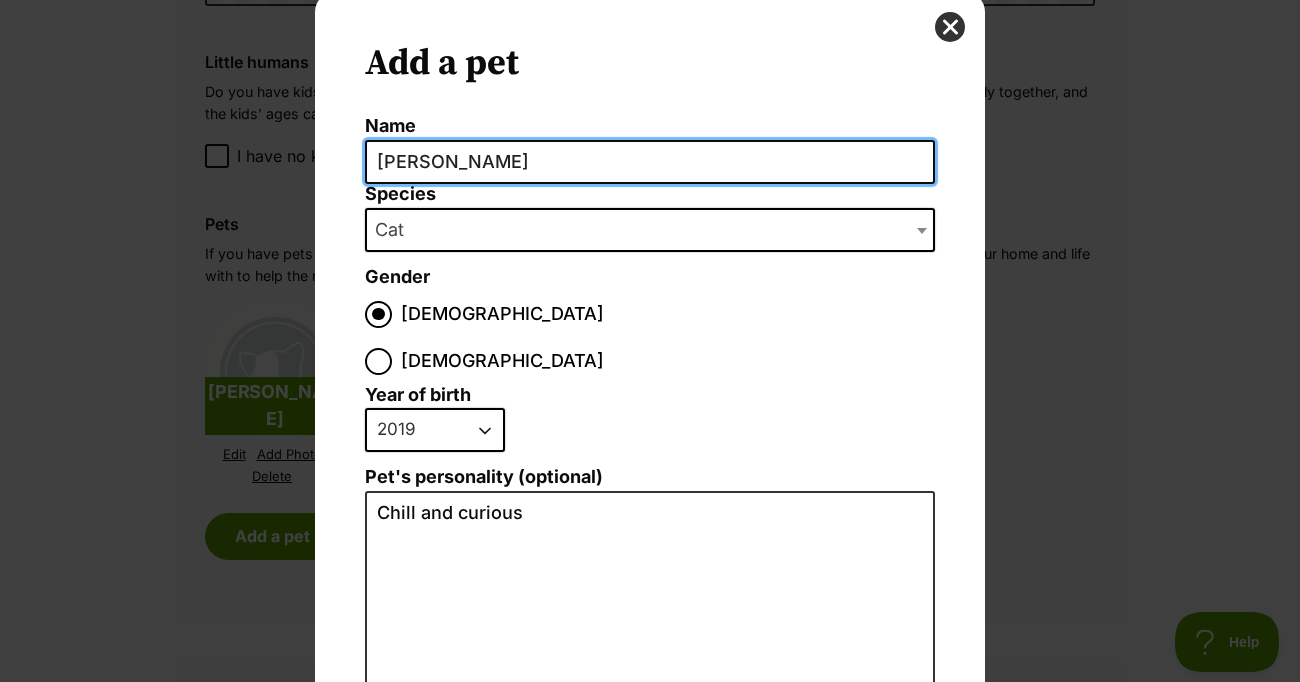 click on "Eddie" at bounding box center [650, 162] 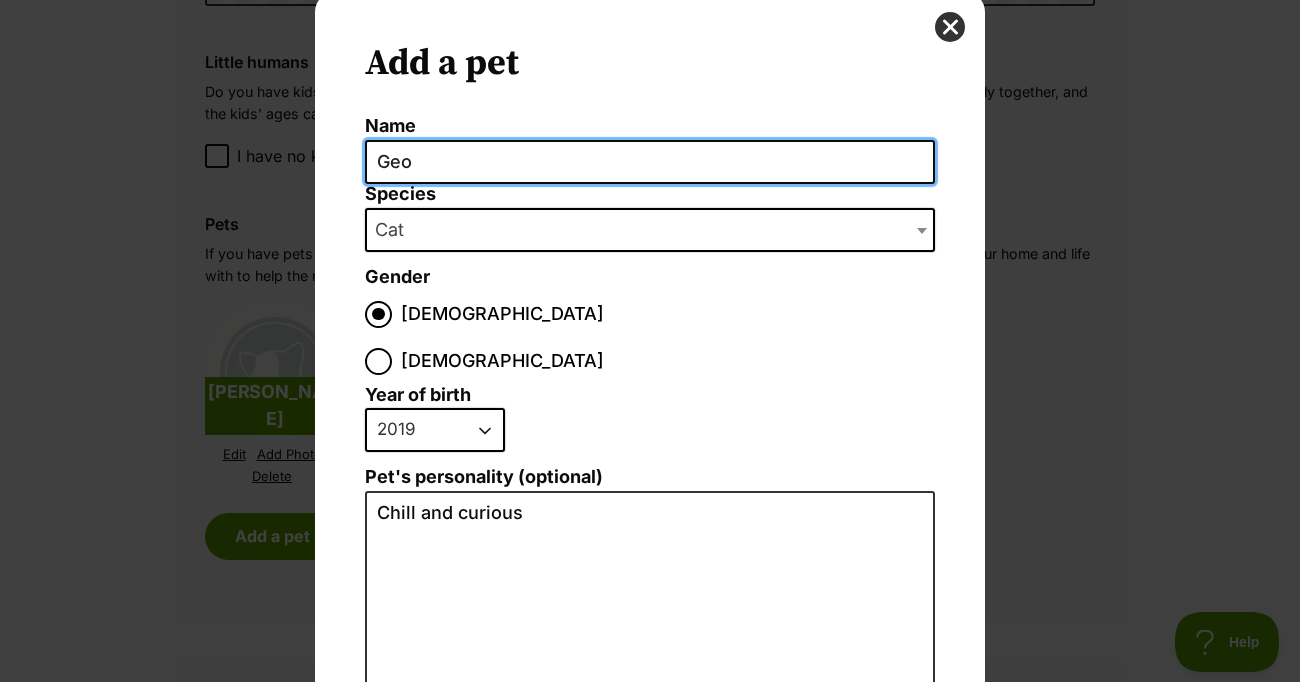 scroll, scrollTop: 0, scrollLeft: 0, axis: both 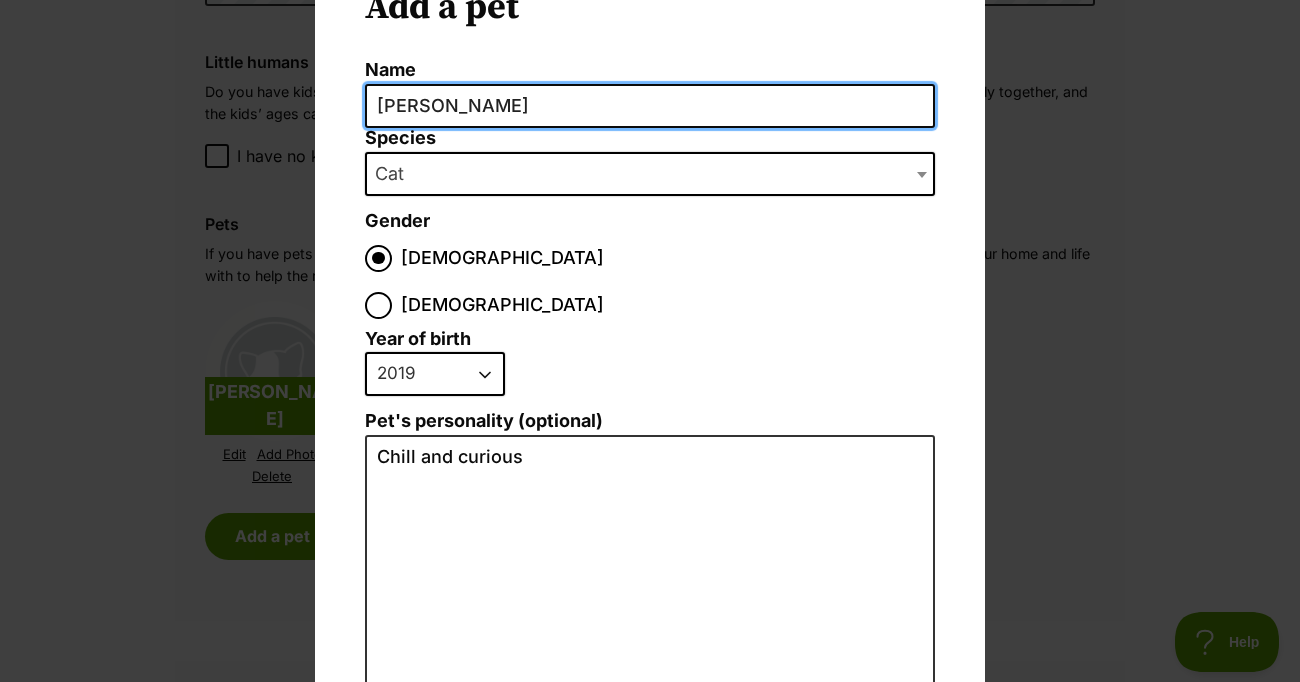 type on "George" 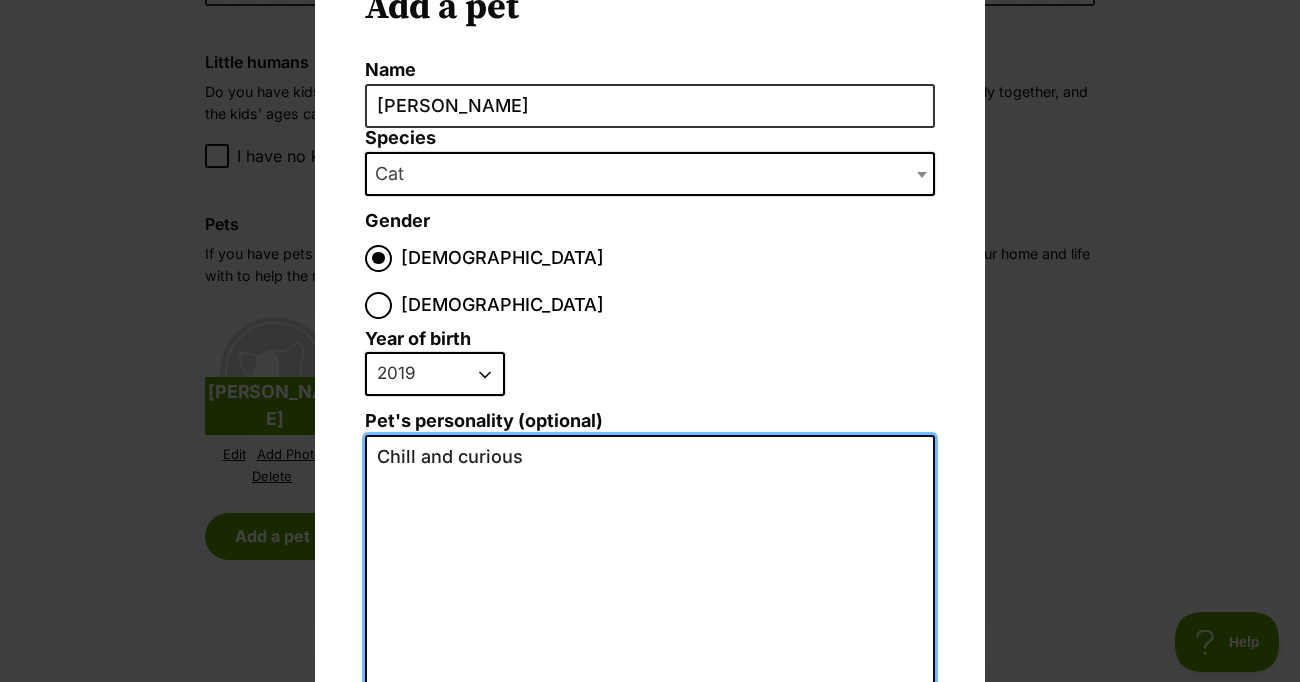 click on "Chill and curious" at bounding box center (650, 654) 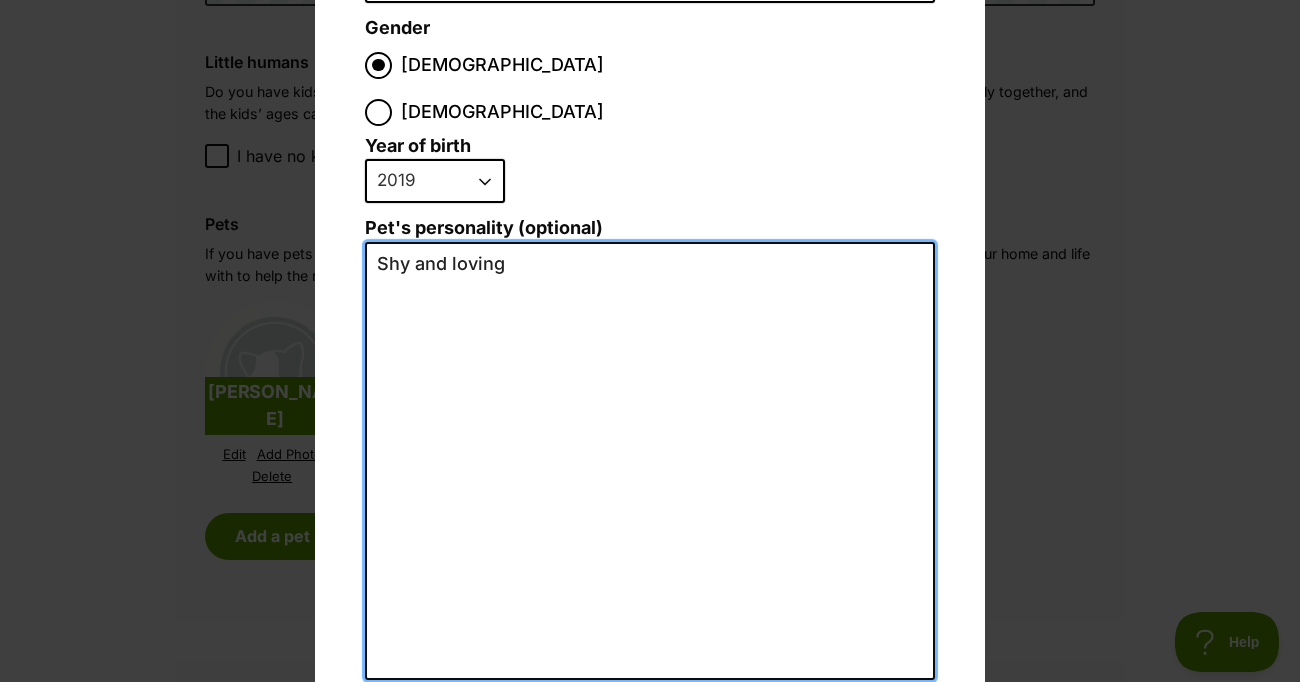 scroll, scrollTop: 387, scrollLeft: 0, axis: vertical 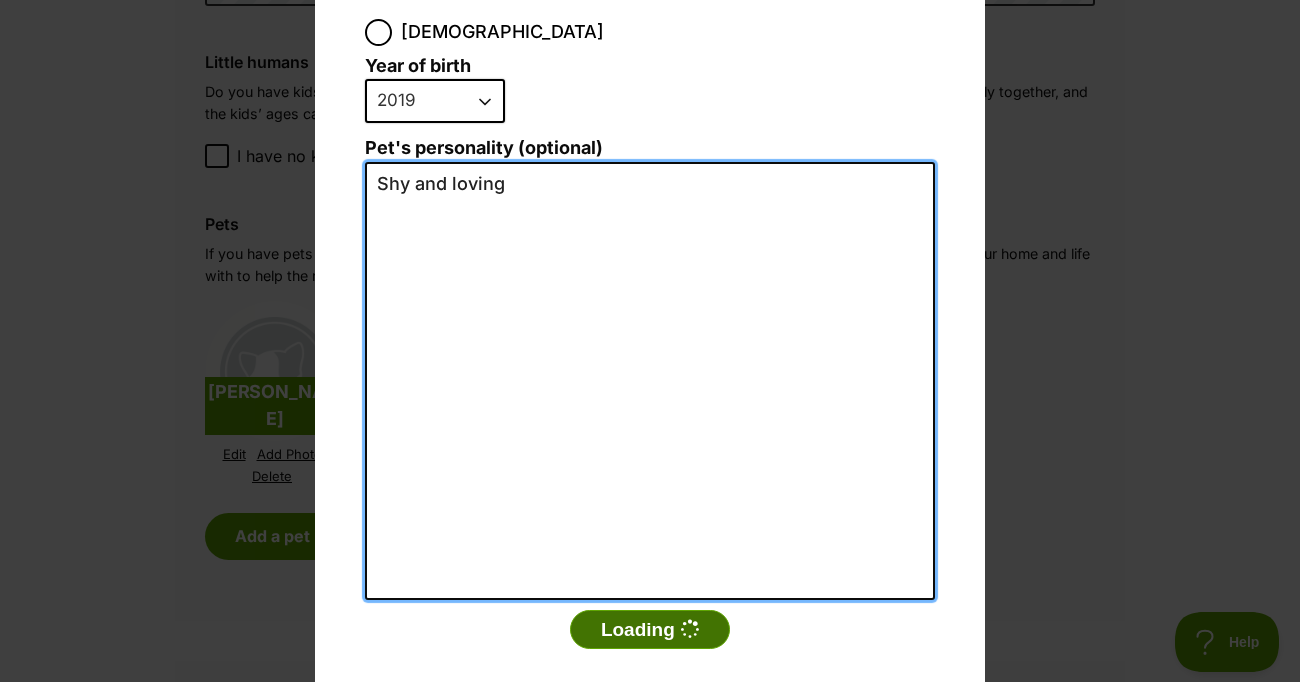 type on "Shy and loving" 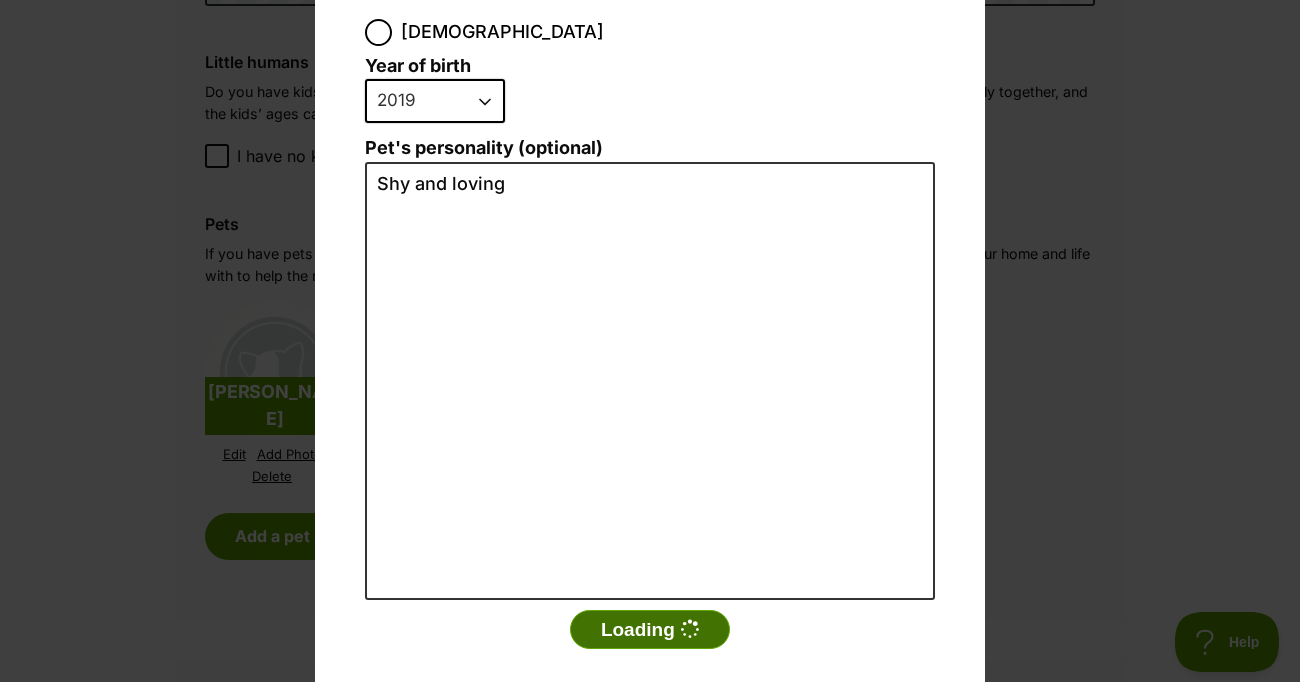 click on "Loading" at bounding box center [650, 630] 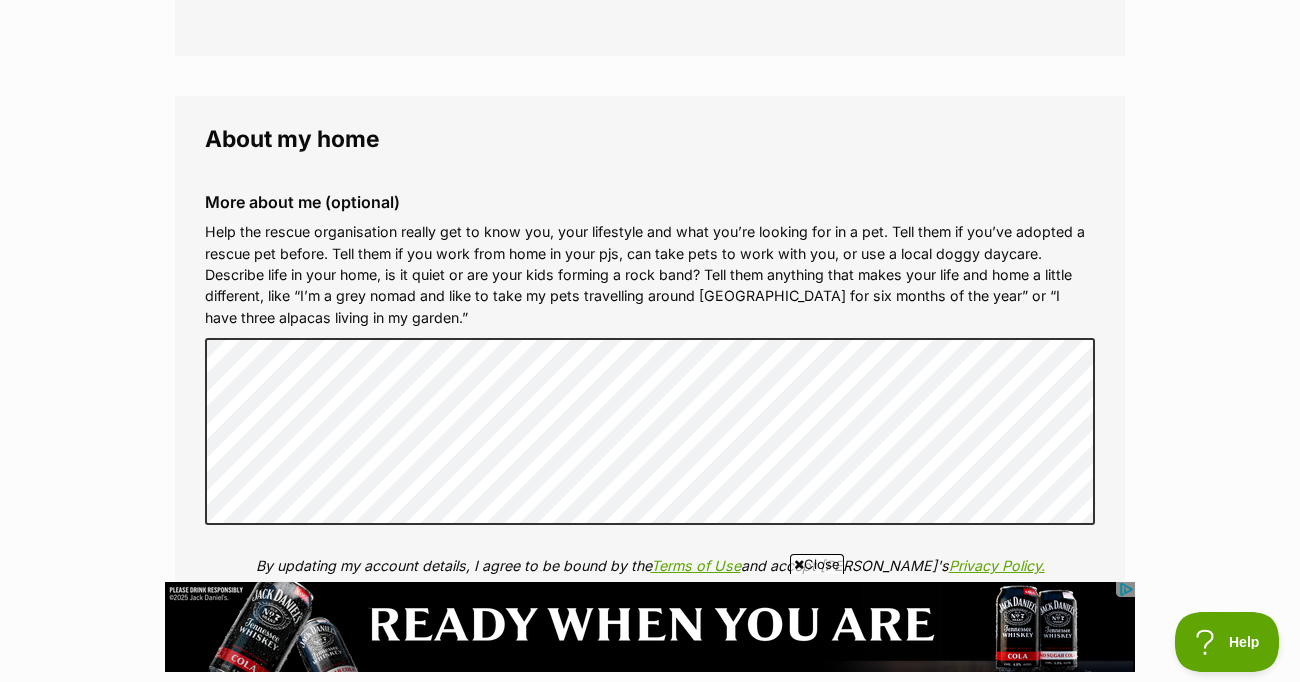scroll, scrollTop: 2297, scrollLeft: 0, axis: vertical 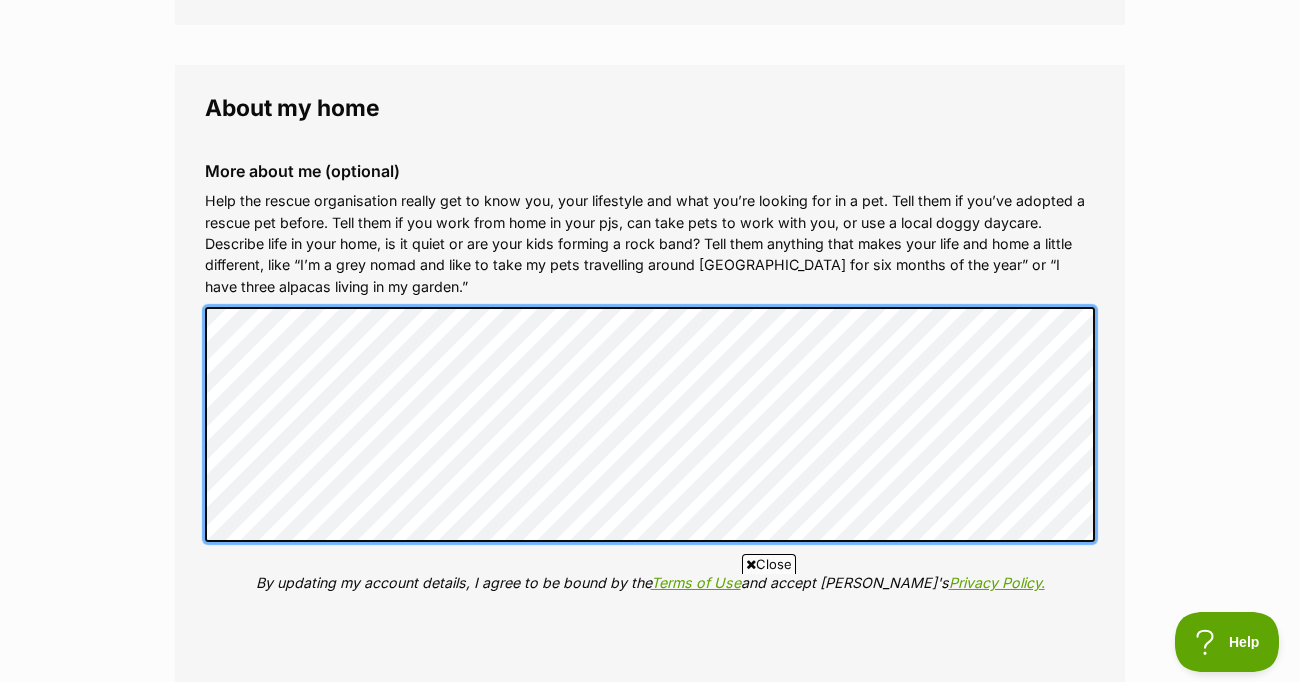 click on "My adopter profile
Why do I need an adopter profile?
Your adopter profile will not be visible to the public.
Great adoptions happen when a great match is made. Completing your profile helps rescue organisations get to know you and what you’re looking for in a pet. Only when you submit an adoption enquiry via the PetRescue website will we send your details to the organisation caring for that pet.
About me
Phone number (optional)
This is only shared with PetRescue and the rescue organisations you contact with a pet adoption enquiry. This is how we can all get in touch.
Where you live
Address line 1 (optional)
Address line 2 (optional)
Suburb (optional)
State New South Wales
Postcode
Enter your postcode, or start typing the suburb and select the relevant location.
Profile photo (optional)
Upload image
Remove profile image (optional)
Upload image" at bounding box center [650, -662] 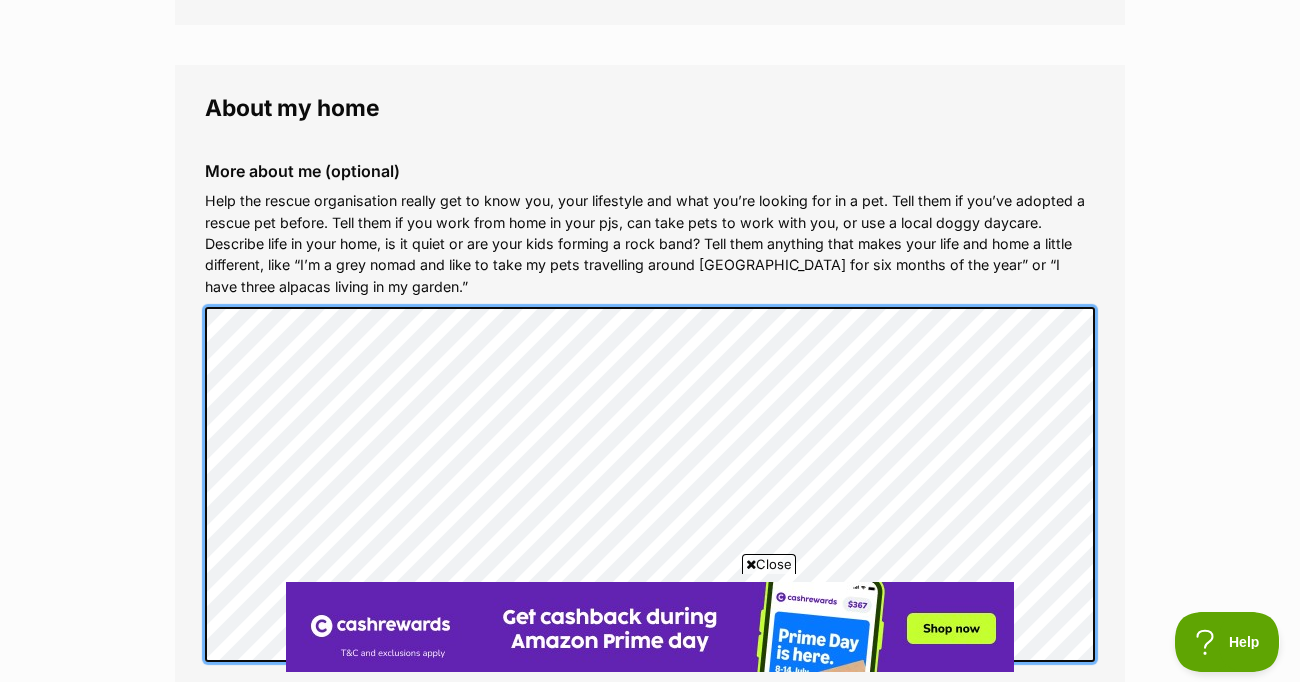 scroll, scrollTop: 0, scrollLeft: 0, axis: both 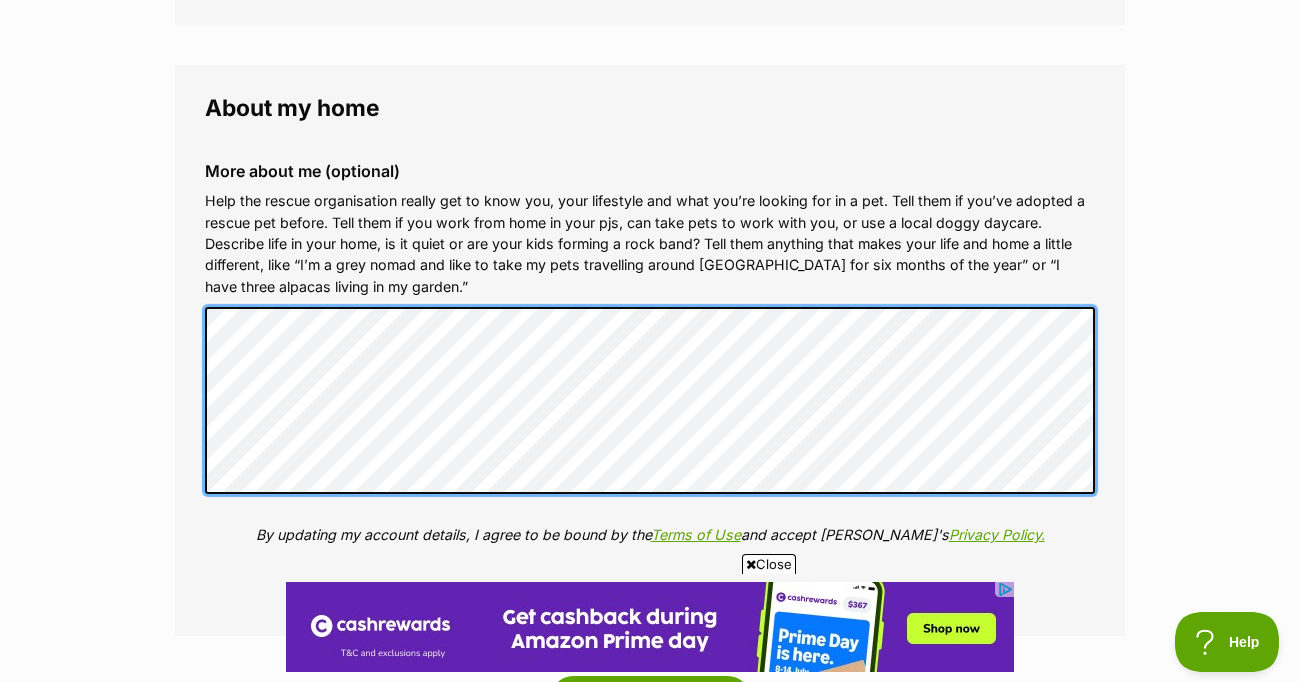 click on "More about me (optional)
Help the rescue organisation really get to know you, your lifestyle and what you’re looking for in a pet. Tell them if you’ve adopted a rescue pet before. Tell them if you work from home in your pjs, can take pets to work with you, or use a local doggy daycare. Describe life in your home, is it quiet or are your kids forming a rock band? Tell them anything that makes your life and home a little different, like “I’m a grey nomad and like to take my pets travelling around Australia for six months of the year” or “I have three alpacas living in my garden.”
By updating my account details, I agree to be bound by the  Terms of Use  and accept PetRescue's  Privacy Policy." at bounding box center [650, 368] 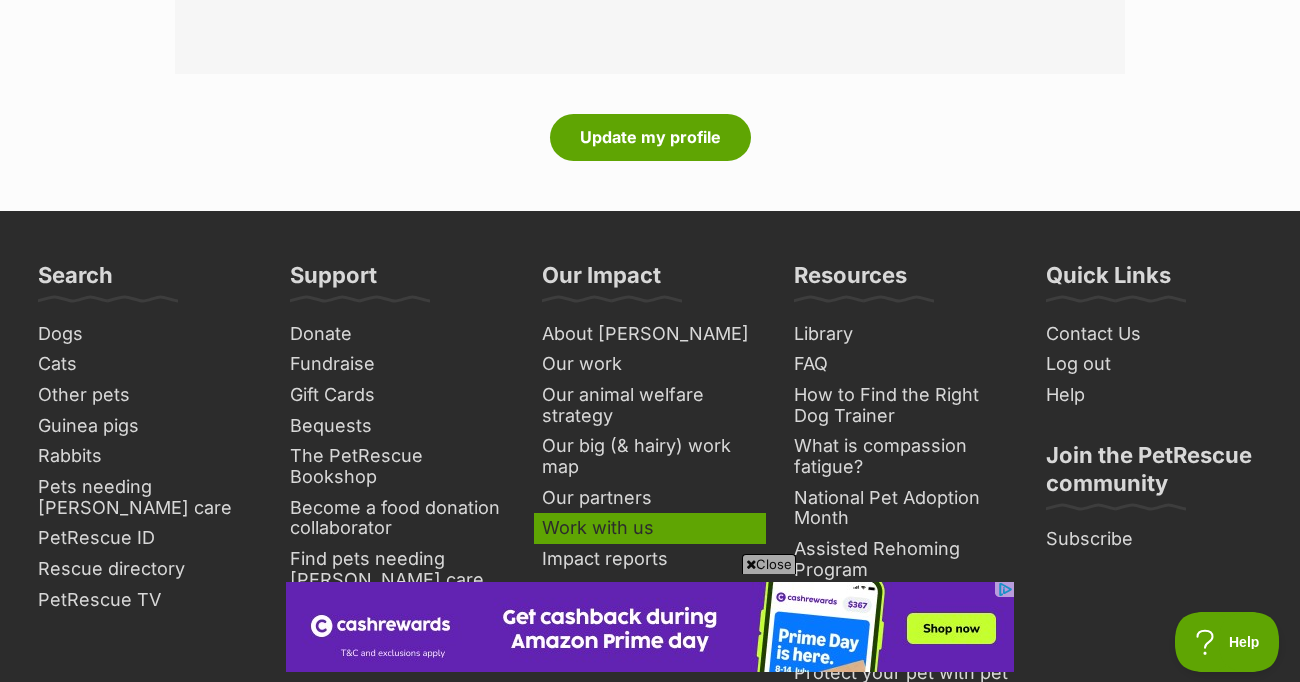 scroll, scrollTop: 2817, scrollLeft: 0, axis: vertical 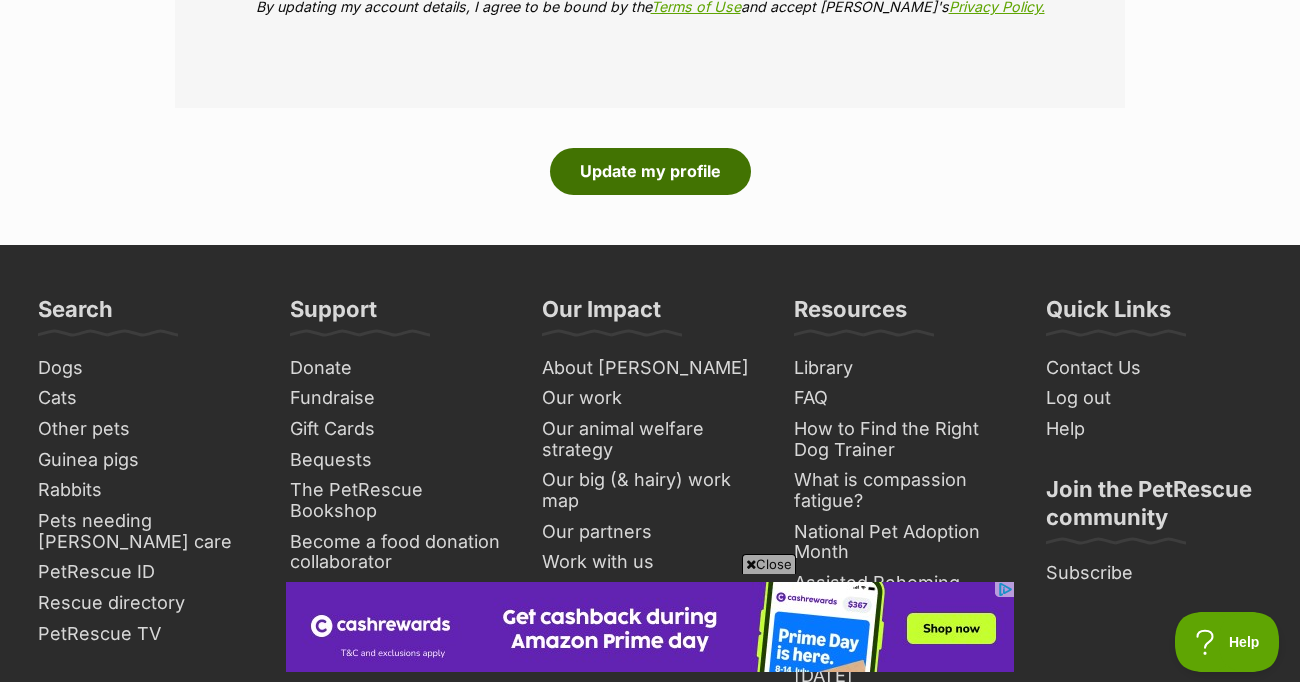 click on "Update my profile" at bounding box center [650, 171] 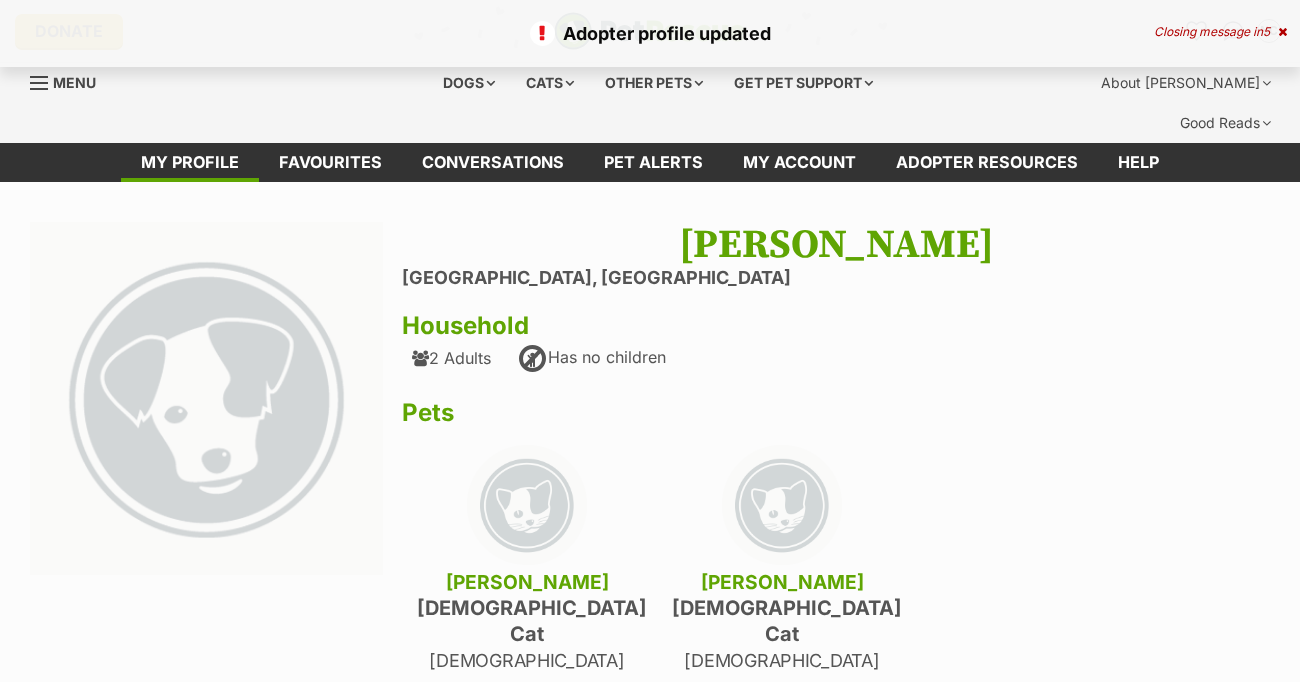 scroll, scrollTop: 0, scrollLeft: 0, axis: both 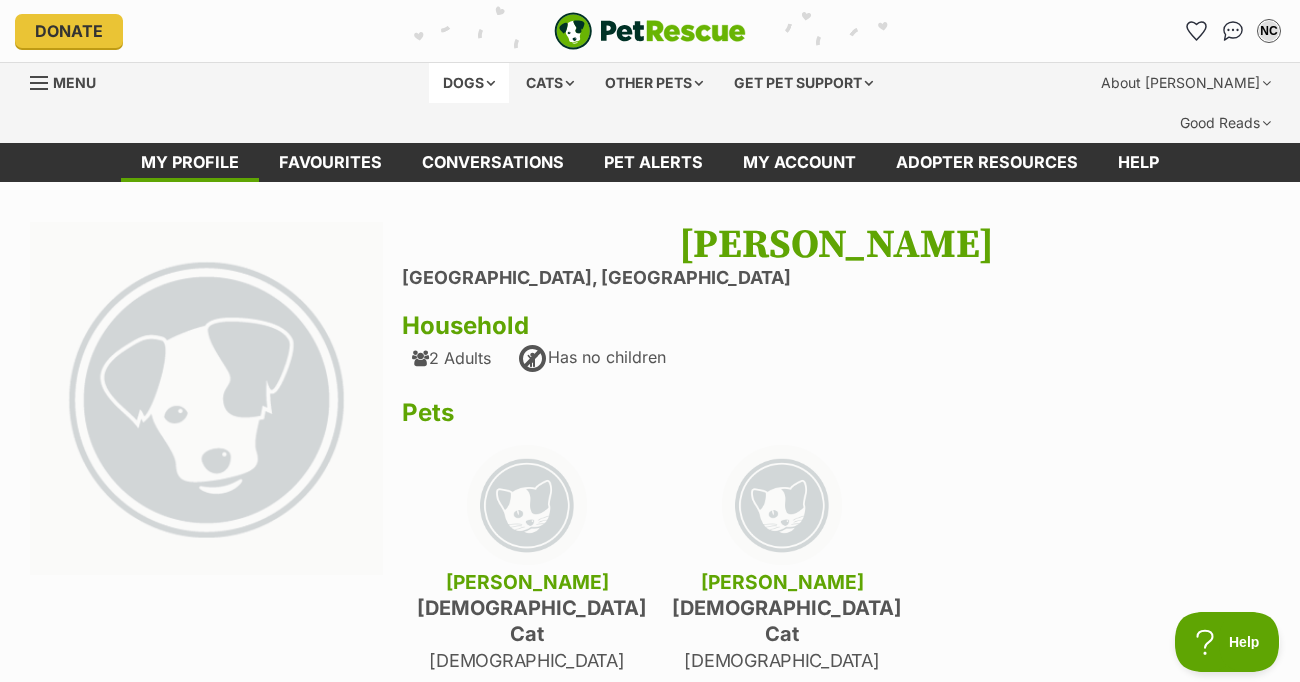 click on "Dogs" at bounding box center (469, 83) 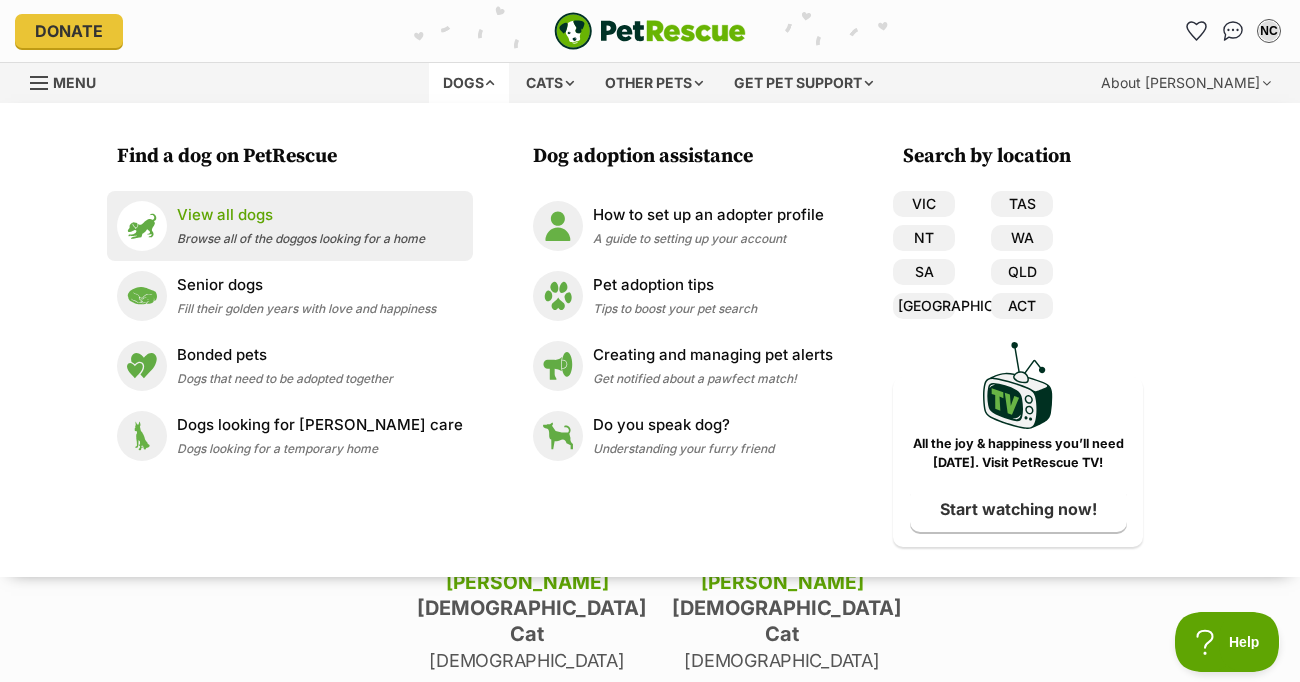 click on "Browse all of the doggos looking for a home" at bounding box center (301, 238) 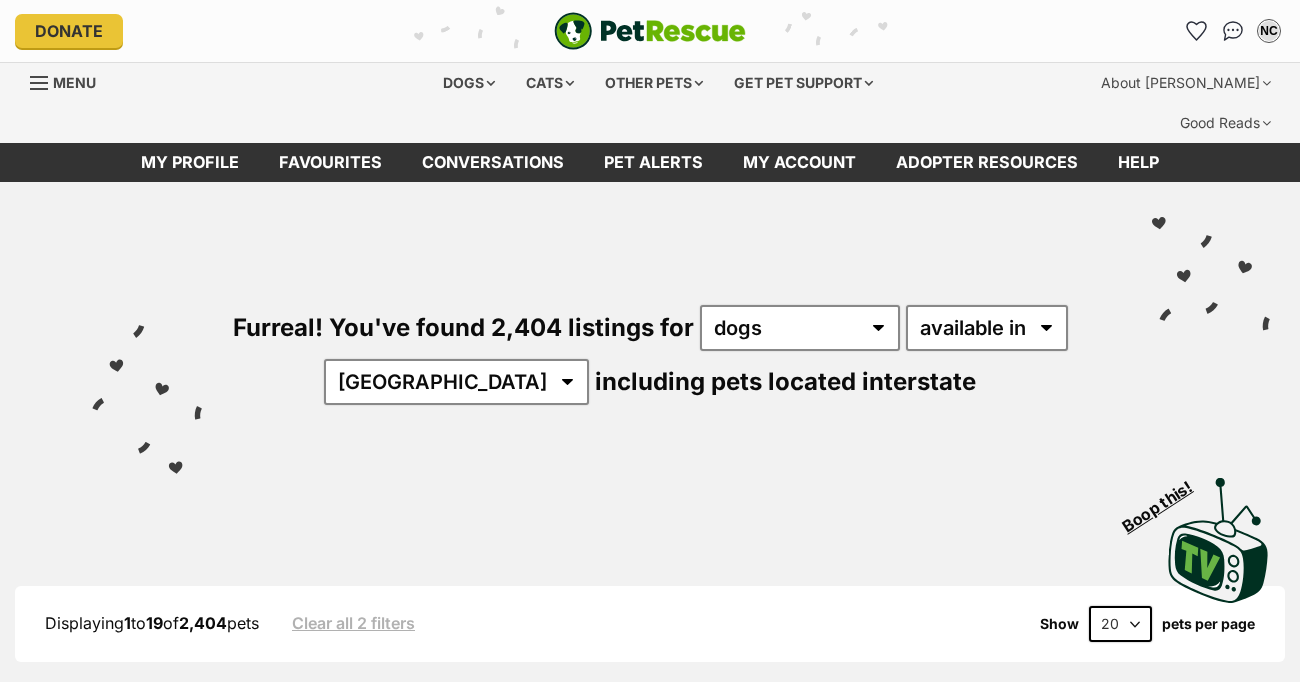 scroll, scrollTop: 0, scrollLeft: 0, axis: both 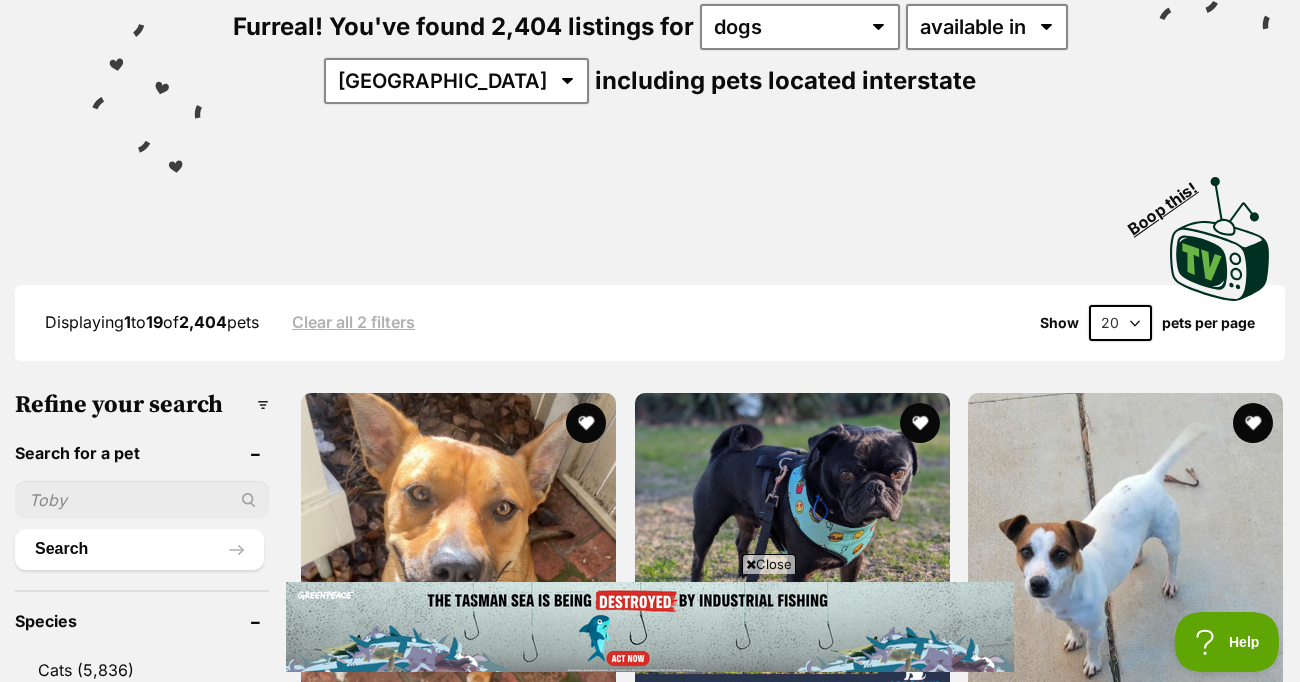 click at bounding box center (142, 500) 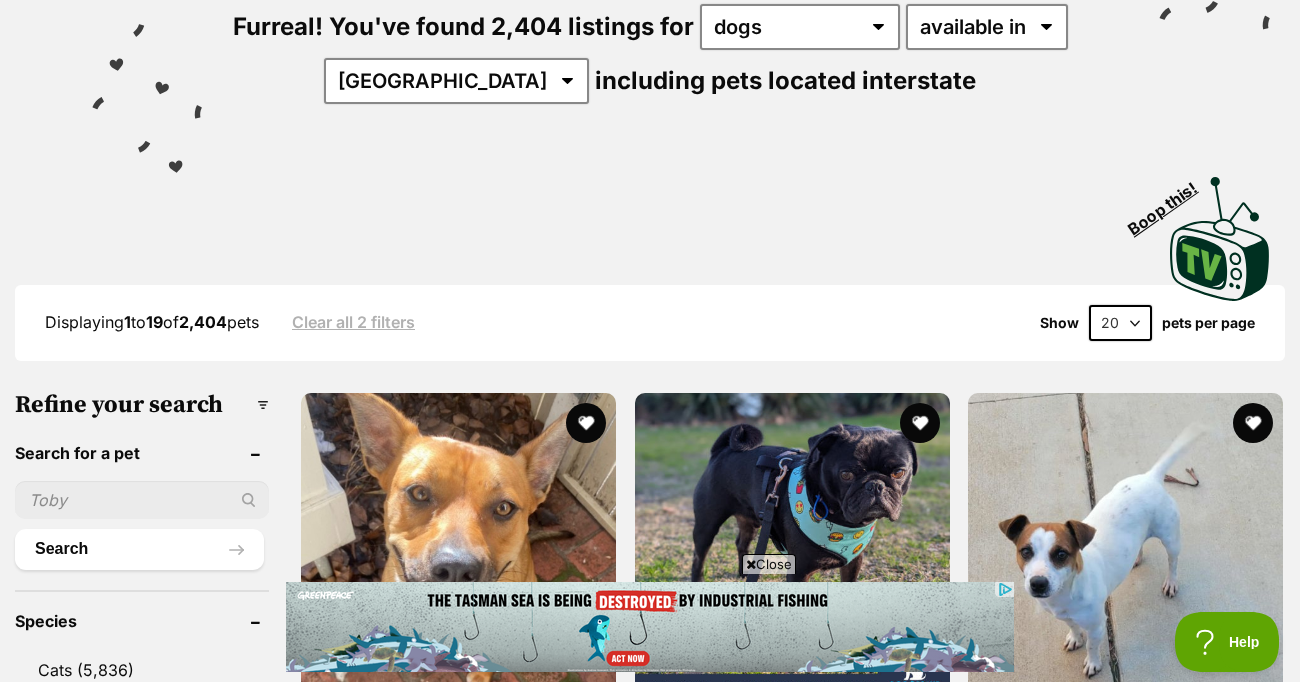 scroll, scrollTop: 0, scrollLeft: 0, axis: both 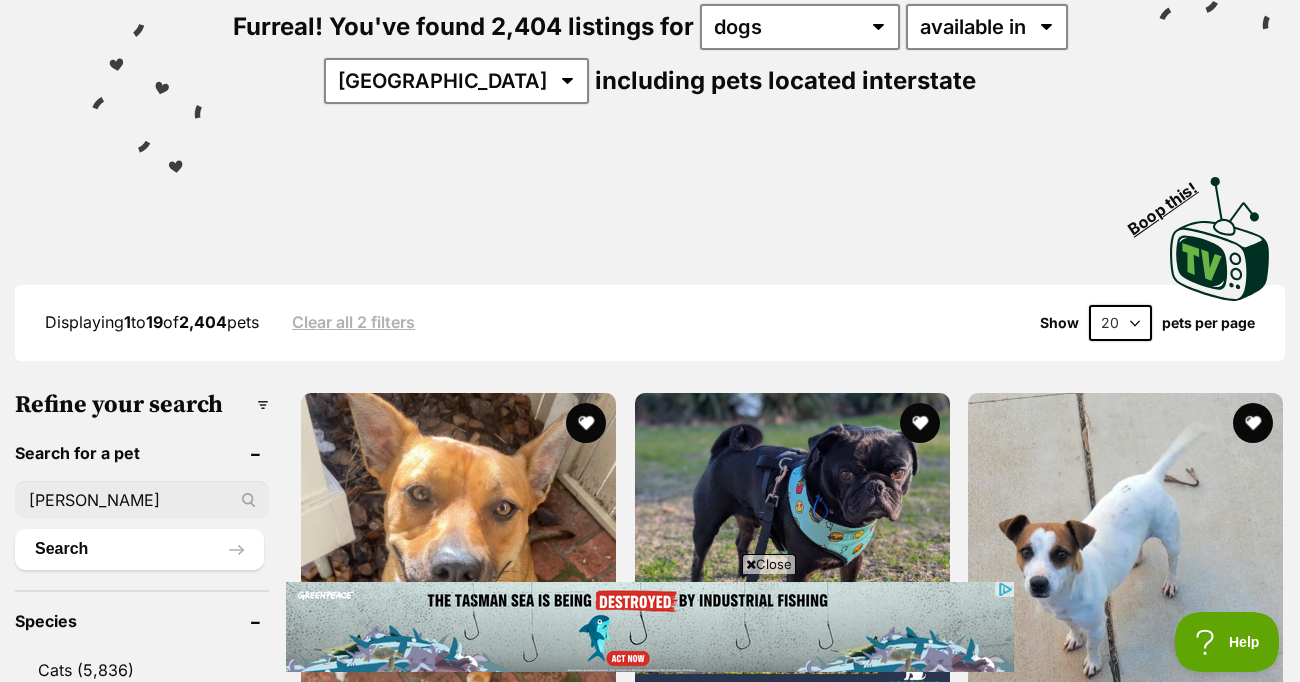 type on "[PERSON_NAME]" 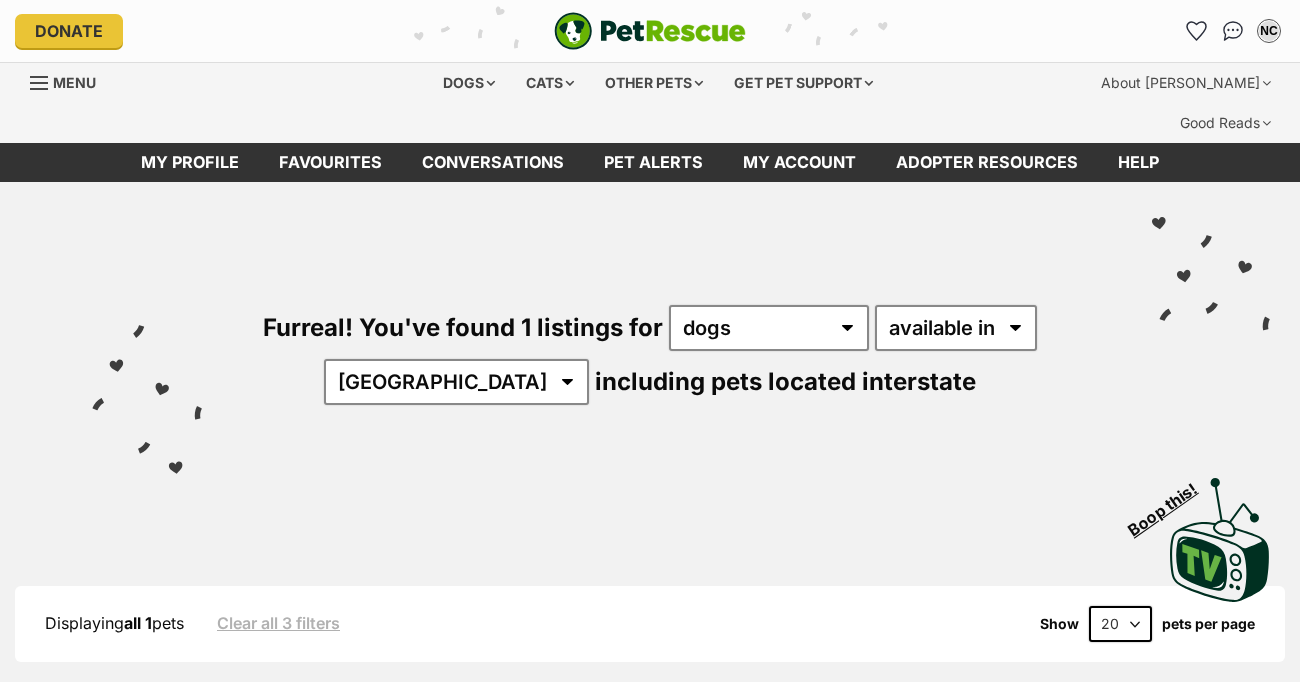 scroll, scrollTop: 0, scrollLeft: 0, axis: both 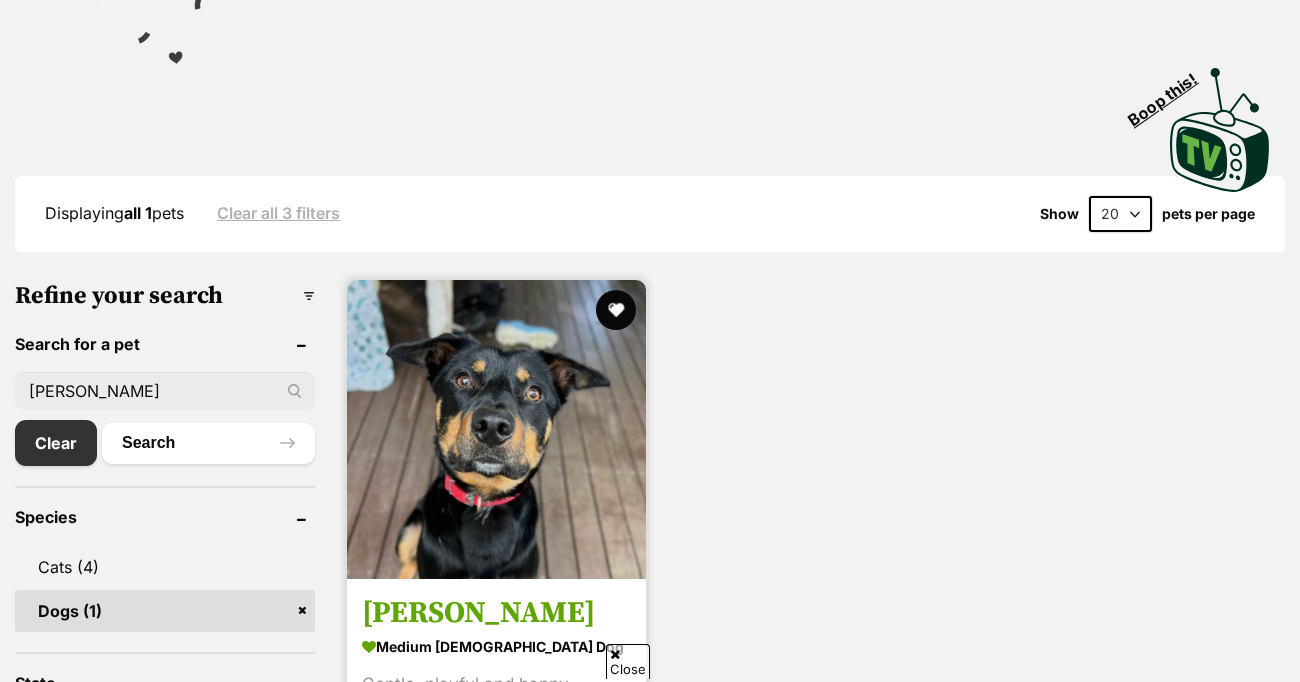 click at bounding box center (496, 429) 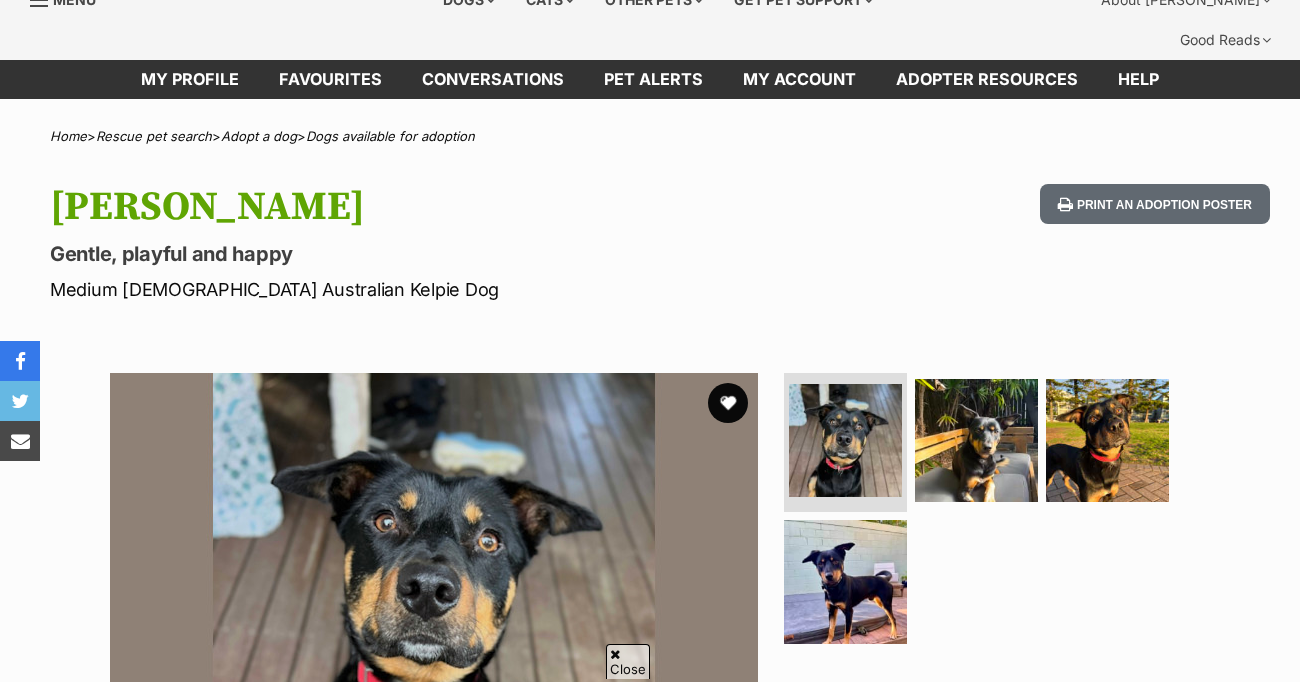 scroll, scrollTop: 131, scrollLeft: 0, axis: vertical 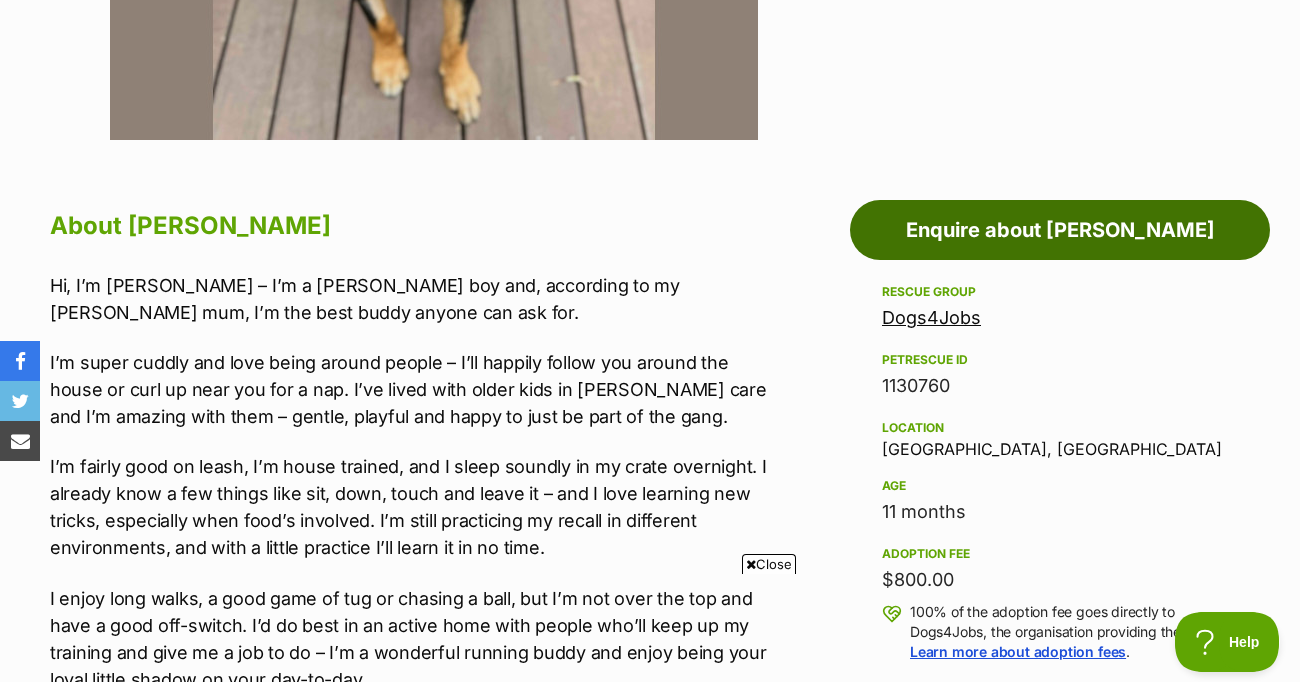 click on "Enquire about Sonny" at bounding box center (1060, 230) 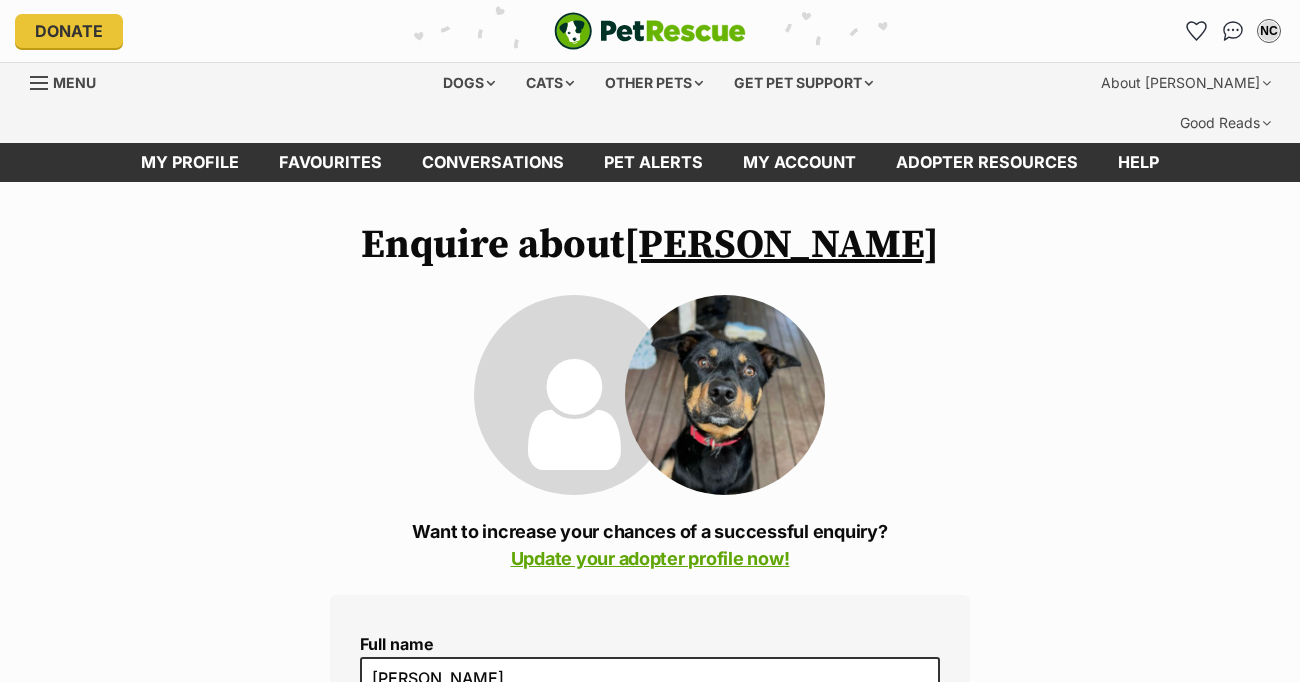 scroll, scrollTop: 0, scrollLeft: 0, axis: both 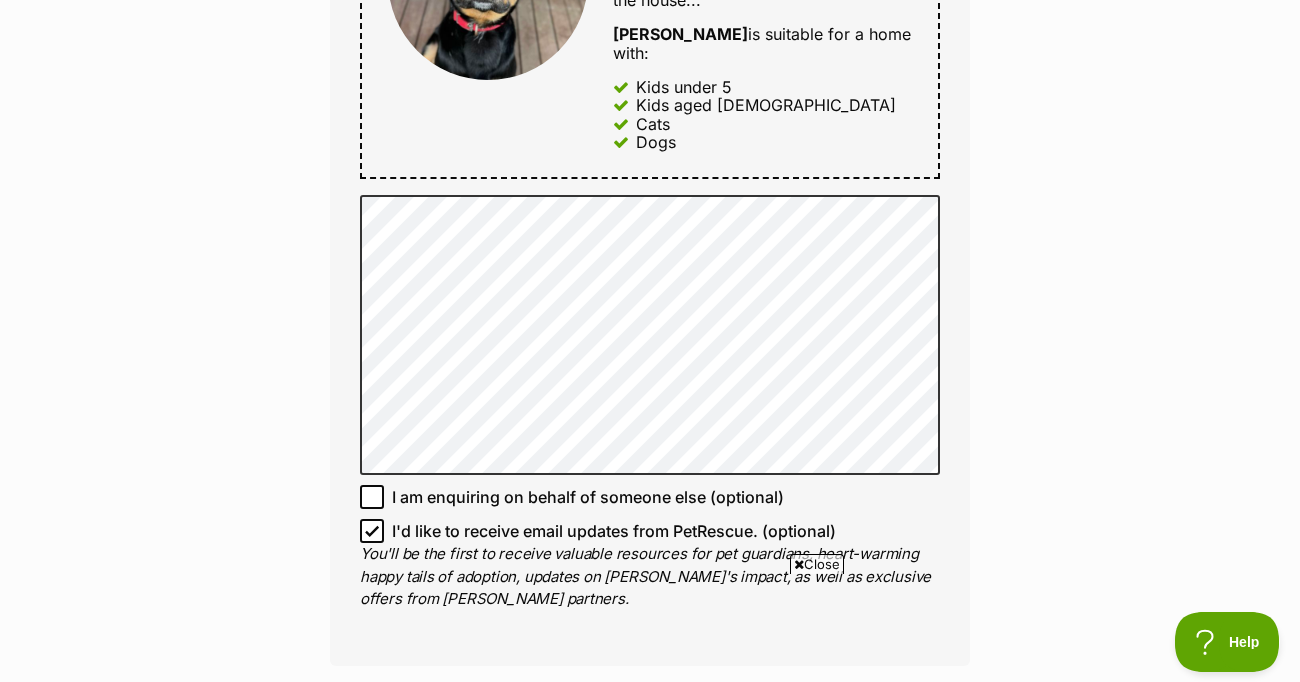 click 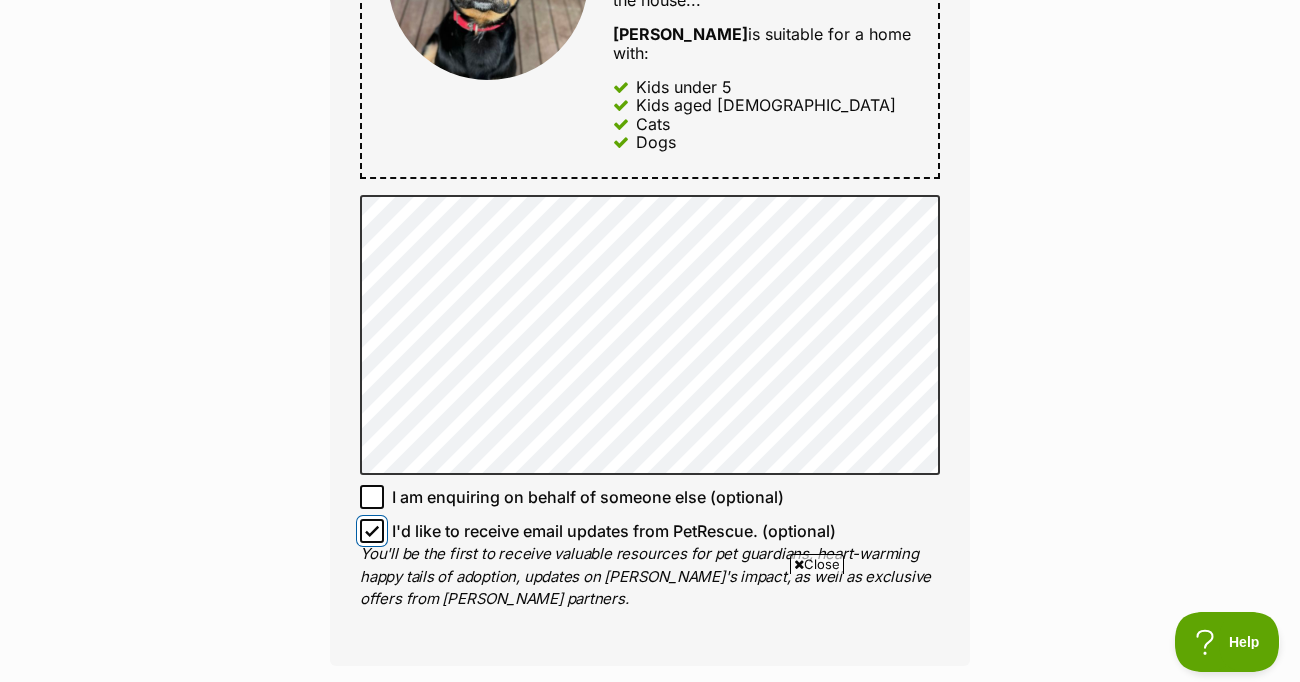 click on "I'd like to receive email updates from PetRescue. (optional)" at bounding box center [372, 531] 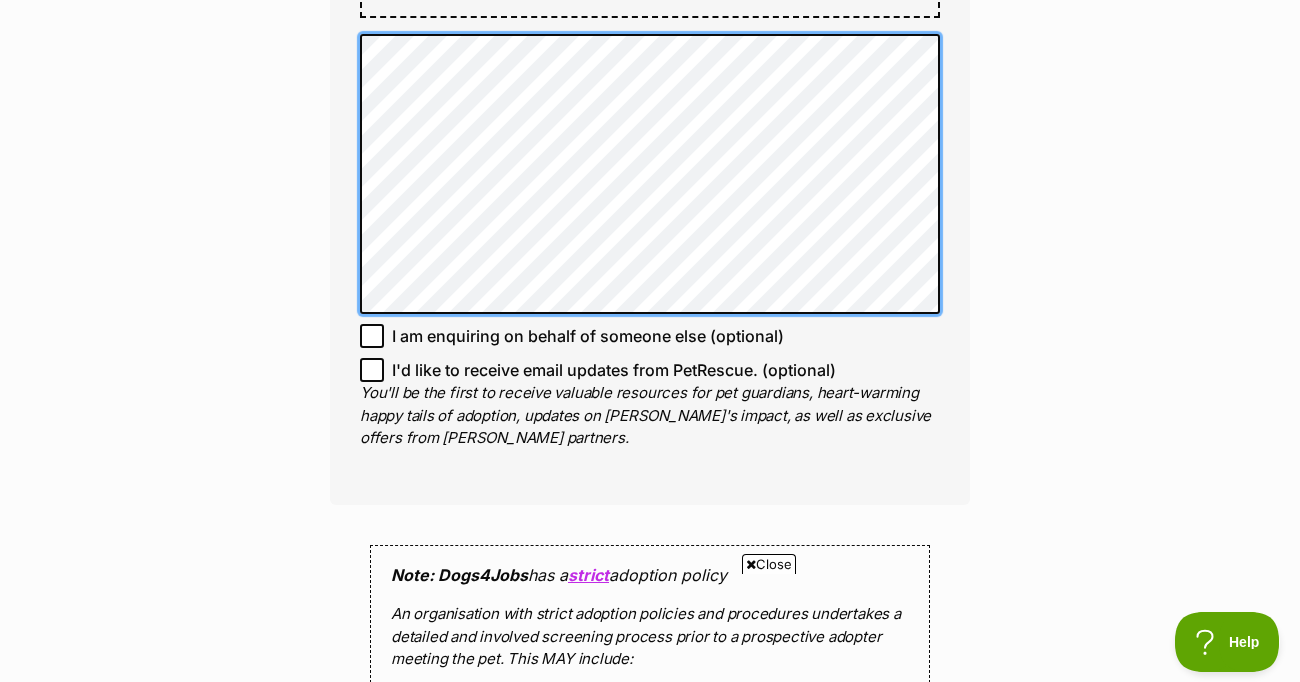 scroll, scrollTop: 1578, scrollLeft: 0, axis: vertical 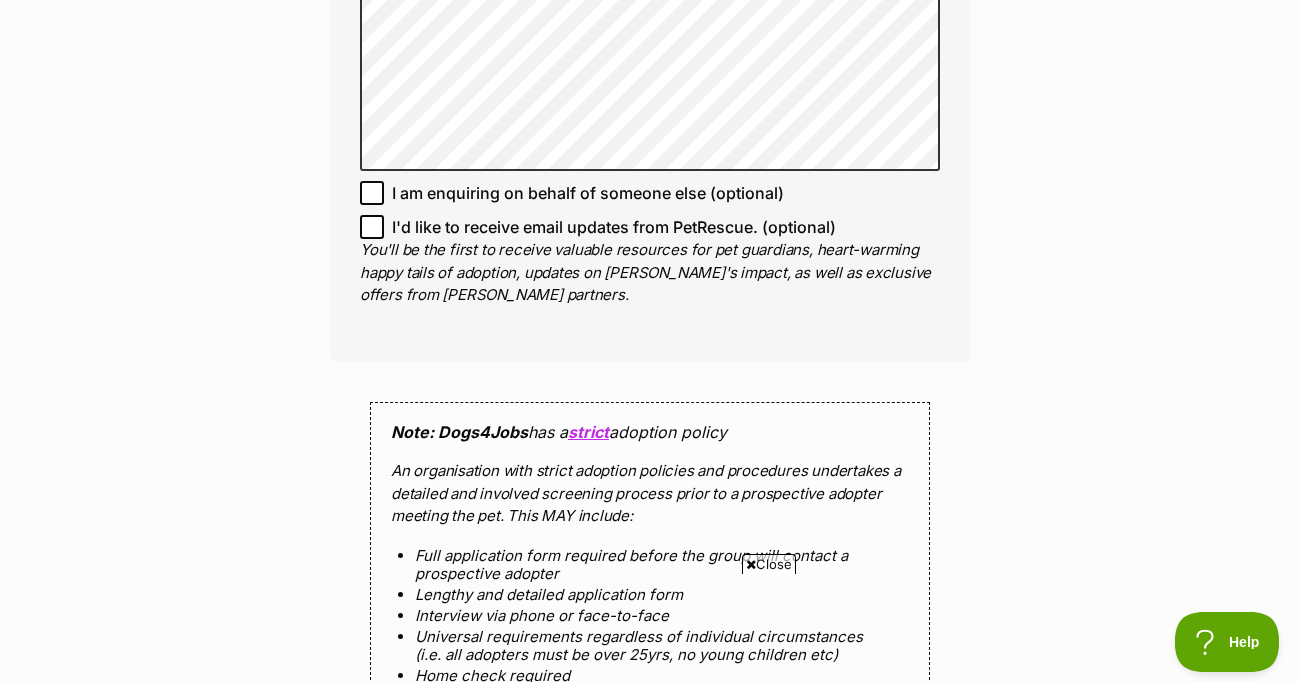 click on "Close" at bounding box center (769, 564) 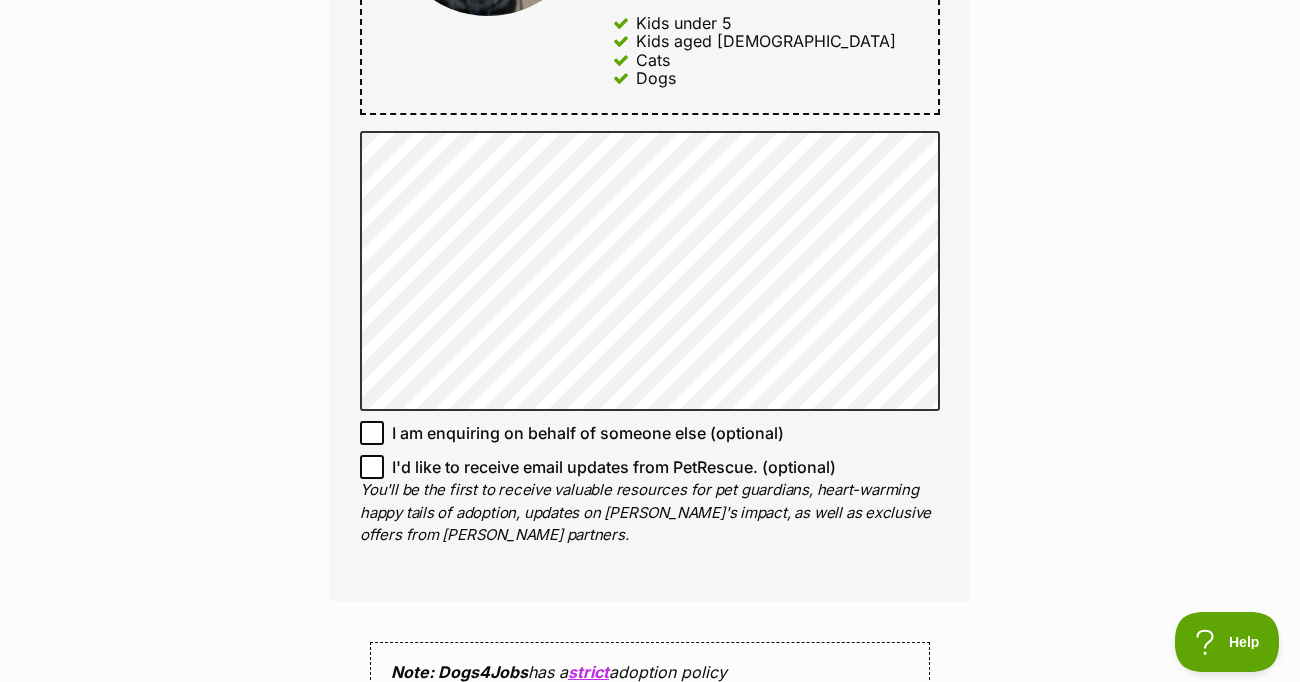 scroll, scrollTop: 1335, scrollLeft: 0, axis: vertical 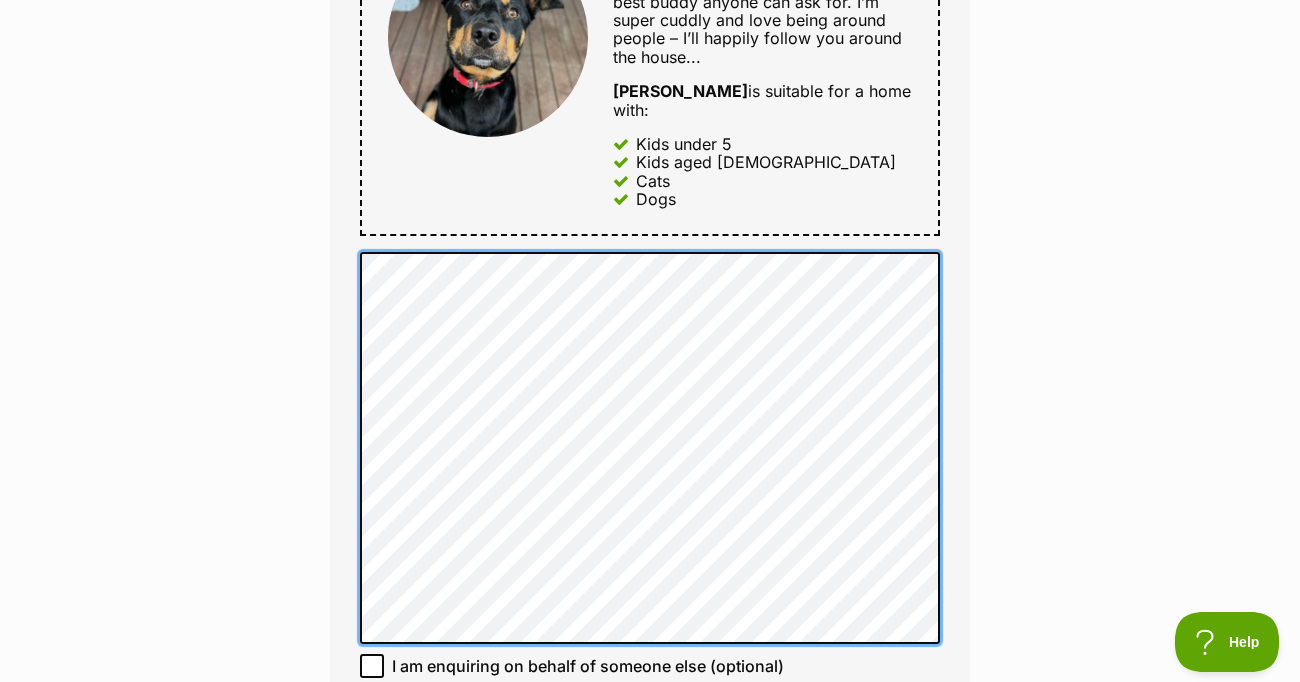 click on "Full name Natasha Christian
Email
We require this to be able to send you communications regarding your pet enquiry.
natasha.christian26@gmail.com
Phone number United States +1 United Kingdom +44 Afghanistan (‫افغانستان‬‎) +93 Albania (Shqipëri) +355 Algeria (‫الجزائر‬‎) +213 American Samoa +1684 Andorra +376 Angola +244 Anguilla +1264 Antigua and Barbuda +1268 Argentina +54 Armenia (Հայաստան) +374 Aruba +297 Australia +61 Austria (Österreich) +43 Azerbaijan (Azərbaycan) +994 Bahamas +1242 Bahrain (‫البحرين‬‎) +973 Bangladesh (বাংলাদেশ) +880 Barbados +1246 Belarus (Беларусь) +375 Belgium (België) +32 Belize +501 Benin (Bénin) +229 Bermuda +1441 Bhutan (འབྲུག) +975 Bolivia +591 Bosnia and Herzegovina (Босна и Херцеговина) +387 Botswana +267 Brazil (Brasil) +55 British Indian Ocean Territory +246 British Virgin Islands +1284 Brunei +673 Bulgaria (България) +359 Burkina Faso +226" at bounding box center [650, 106] 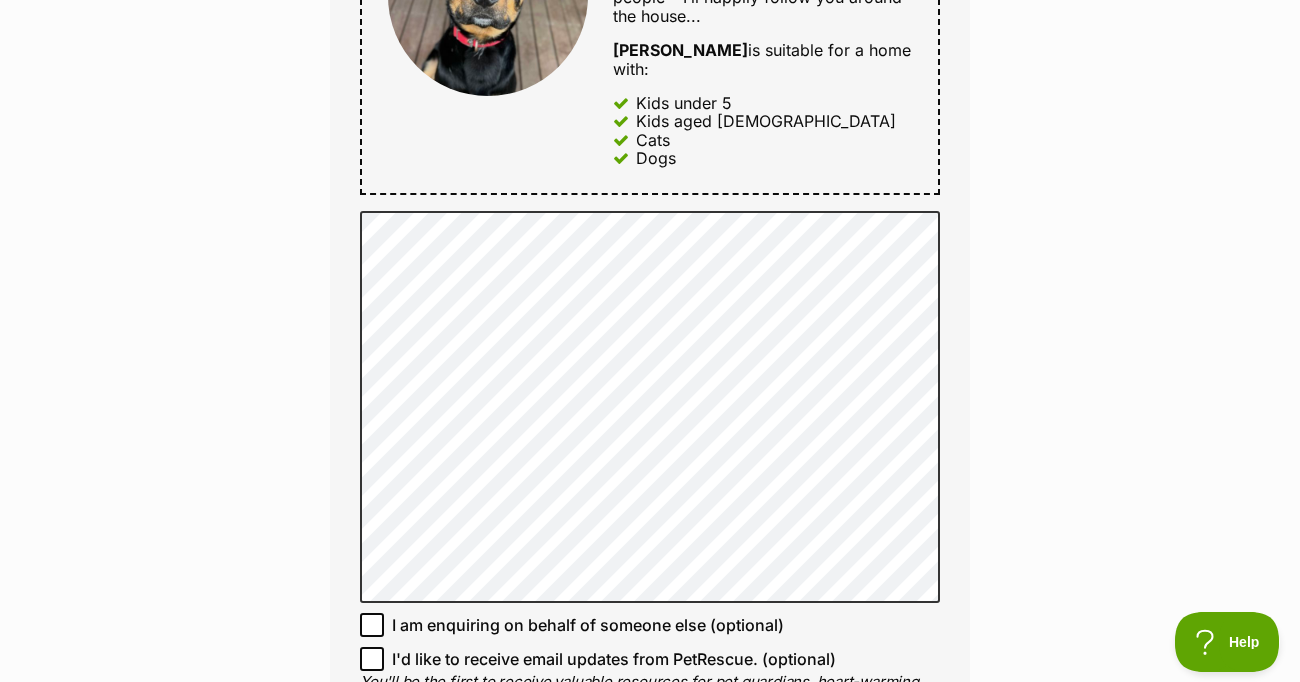 scroll, scrollTop: 1260, scrollLeft: 0, axis: vertical 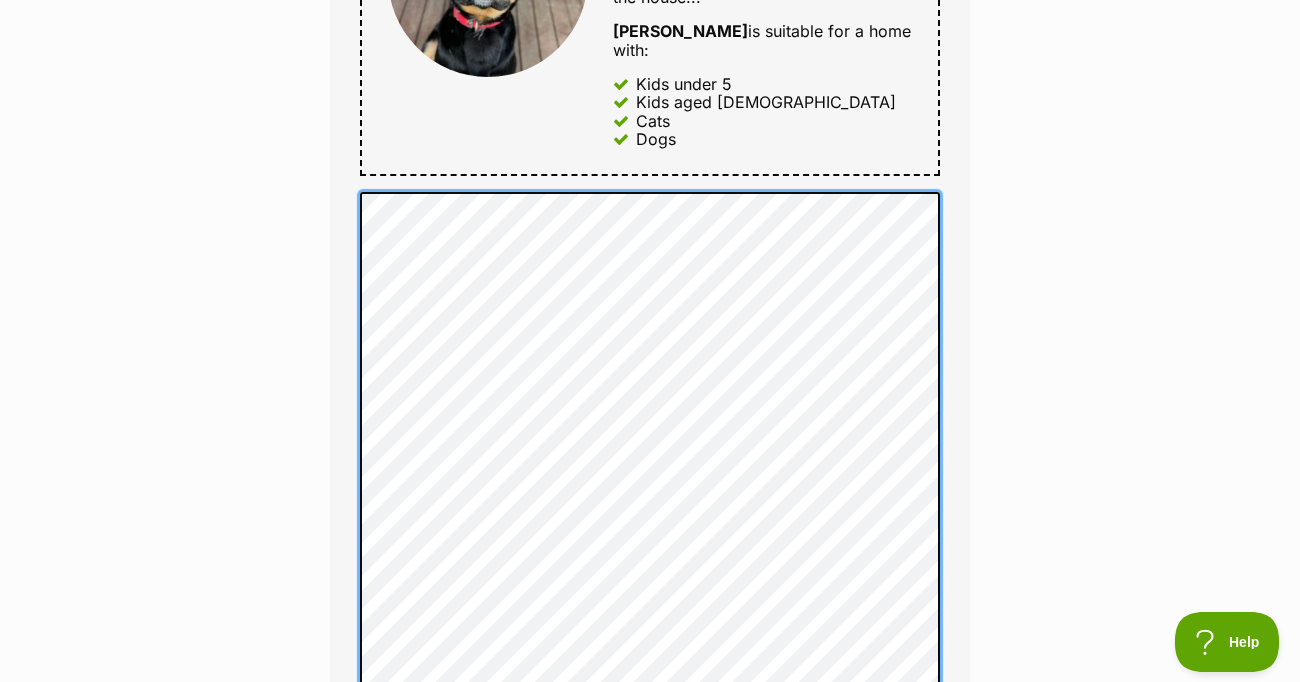 click on "Full name Natasha Christian
Email
We require this to be able to send you communications regarding your pet enquiry.
natasha.christian26@gmail.com
Phone number United States +1 United Kingdom +44 Afghanistan (‫افغانستان‬‎) +93 Albania (Shqipëri) +355 Algeria (‫الجزائر‬‎) +213 American Samoa +1684 Andorra +376 Angola +244 Anguilla +1264 Antigua and Barbuda +1268 Argentina +54 Armenia (Հայաստան) +374 Aruba +297 Australia +61 Austria (Österreich) +43 Azerbaijan (Azərbaycan) +994 Bahamas +1242 Bahrain (‫البحرين‬‎) +973 Bangladesh (বাংলাদেশ) +880 Barbados +1246 Belarus (Беларусь) +375 Belgium (België) +32 Belize +501 Benin (Bénin) +229 Bermuda +1441 Bhutan (འབྲུག) +975 Bolivia +591 Bosnia and Herzegovina (Босна и Херцеговина) +387 Botswana +267 Brazil (Brasil) +55 British Indian Ocean Territory +246 British Virgin Islands +1284 Brunei +673 Bulgaria (България) +359 Burkina Faso +226" at bounding box center (650, 129) 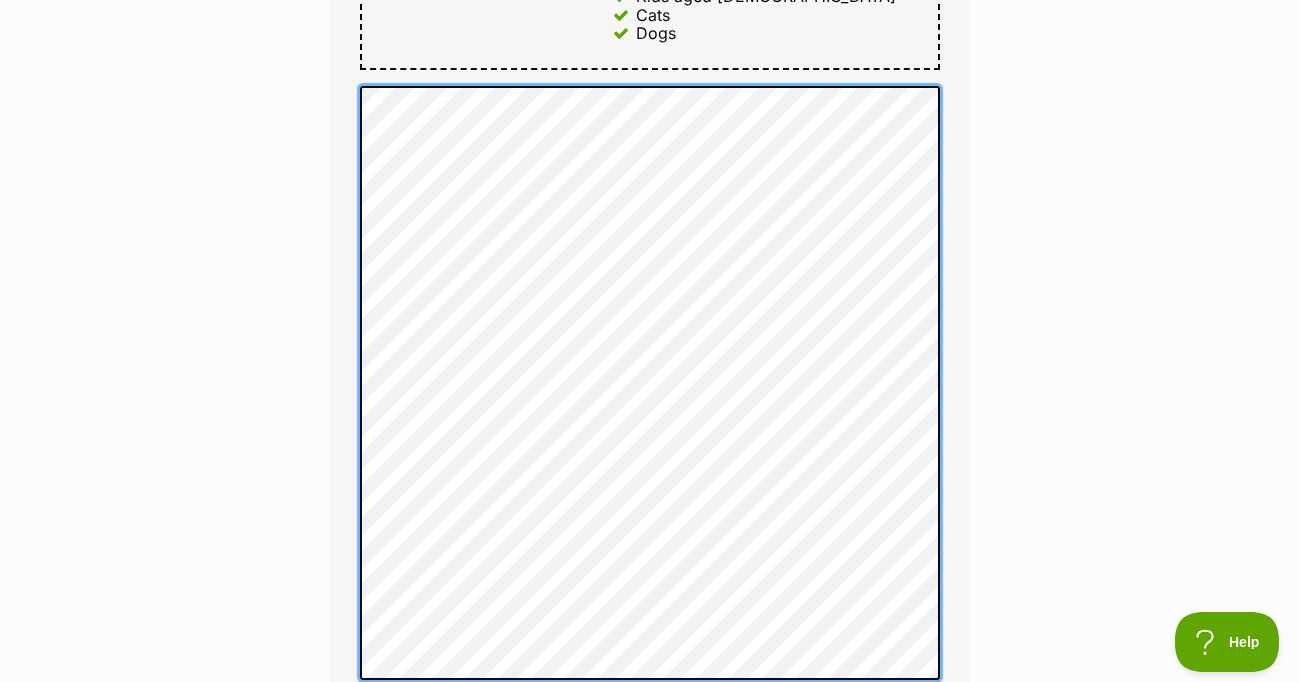 scroll, scrollTop: 1384, scrollLeft: 0, axis: vertical 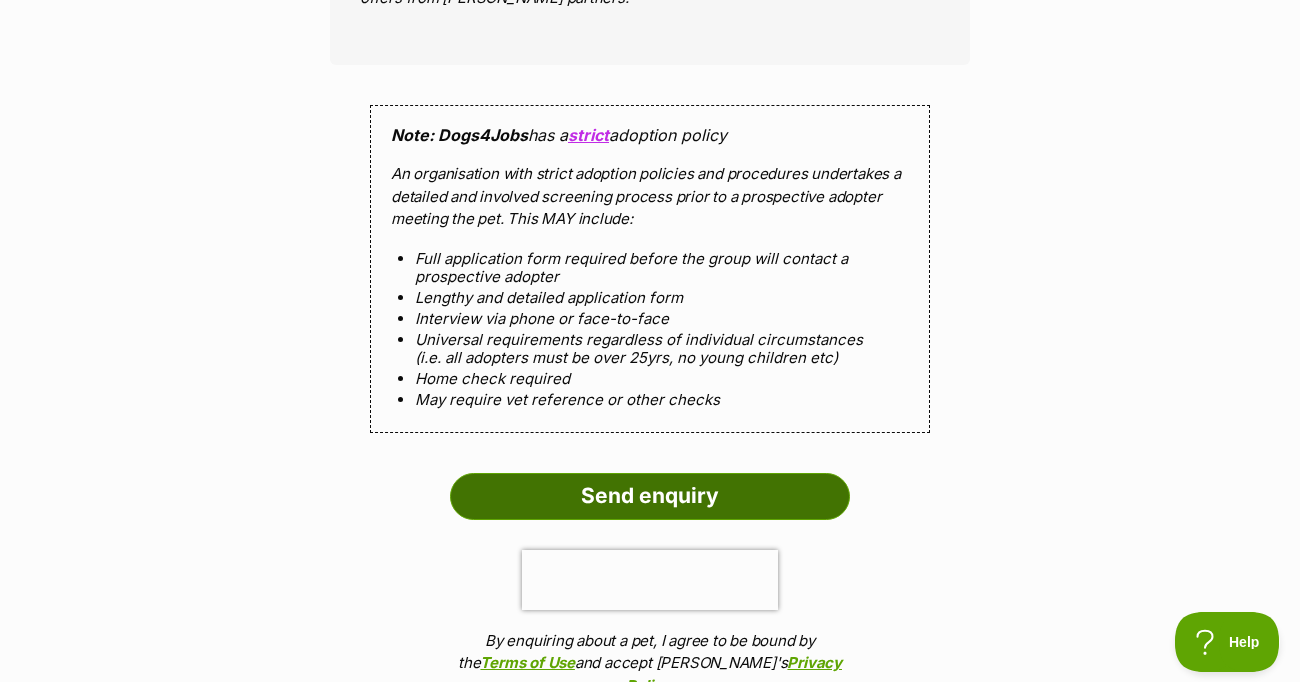 click on "Send enquiry" at bounding box center (650, 496) 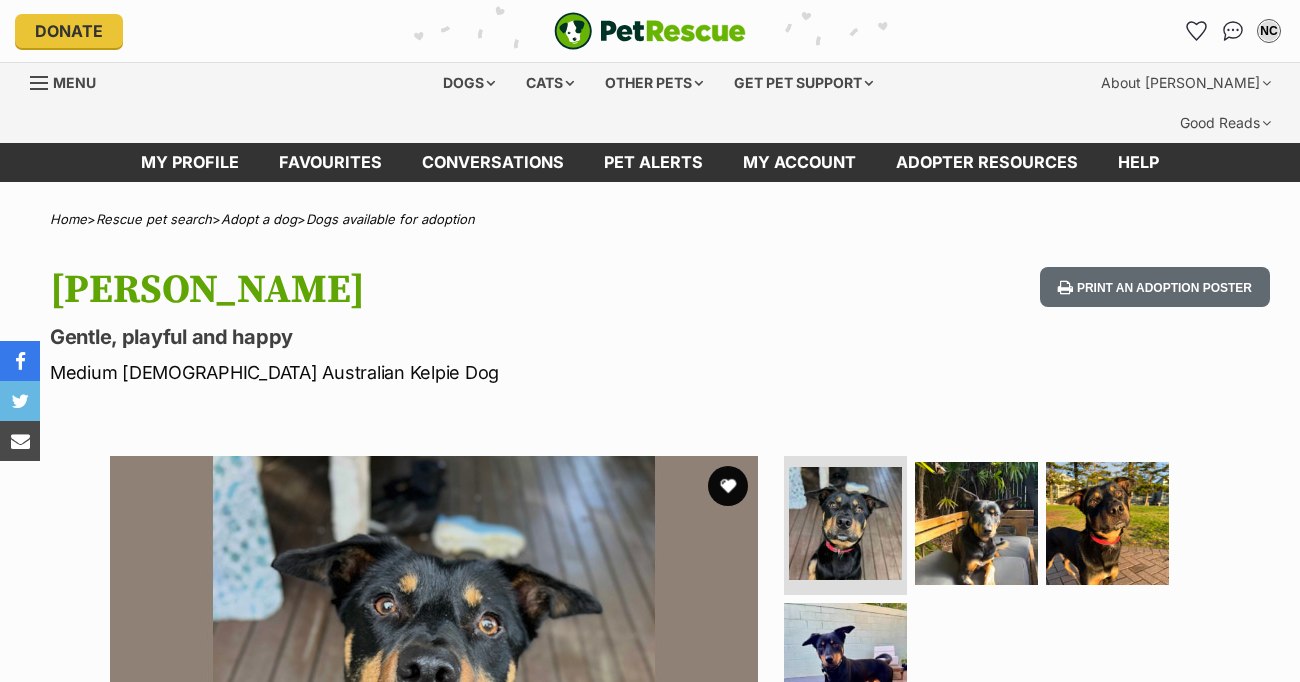 scroll, scrollTop: 0, scrollLeft: 0, axis: both 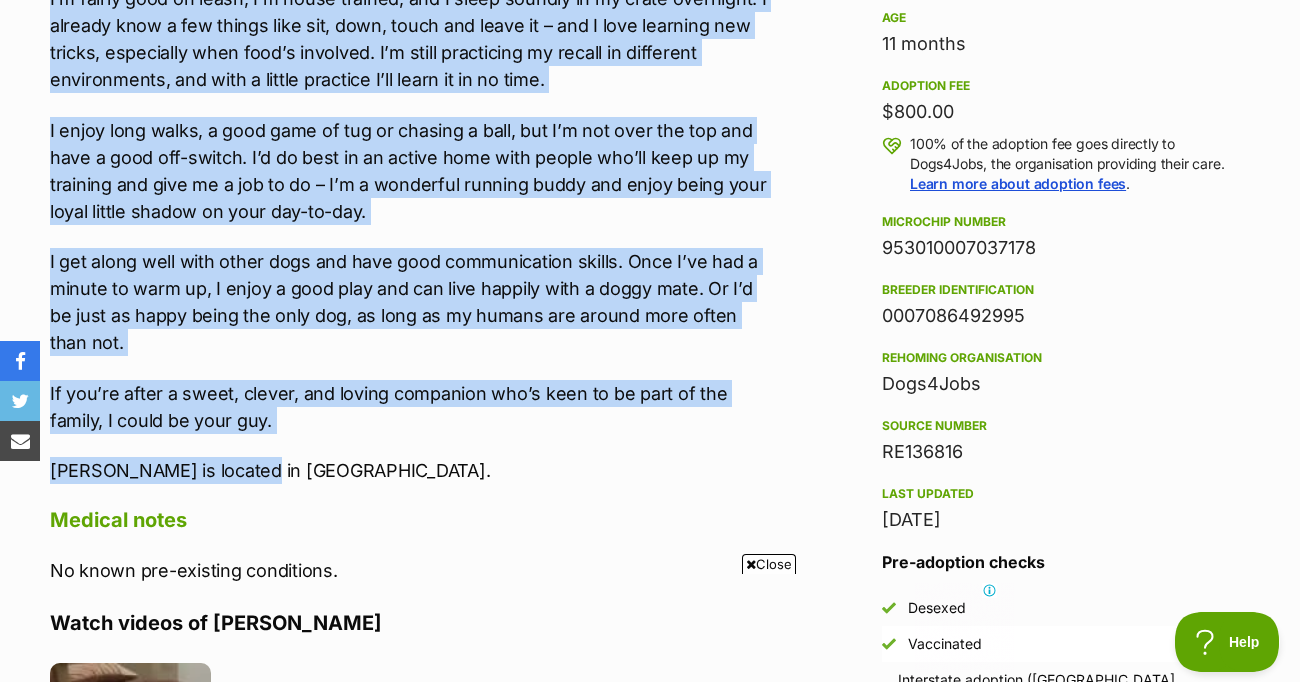 drag, startPoint x: 50, startPoint y: 158, endPoint x: 267, endPoint y: 429, distance: 347.17432 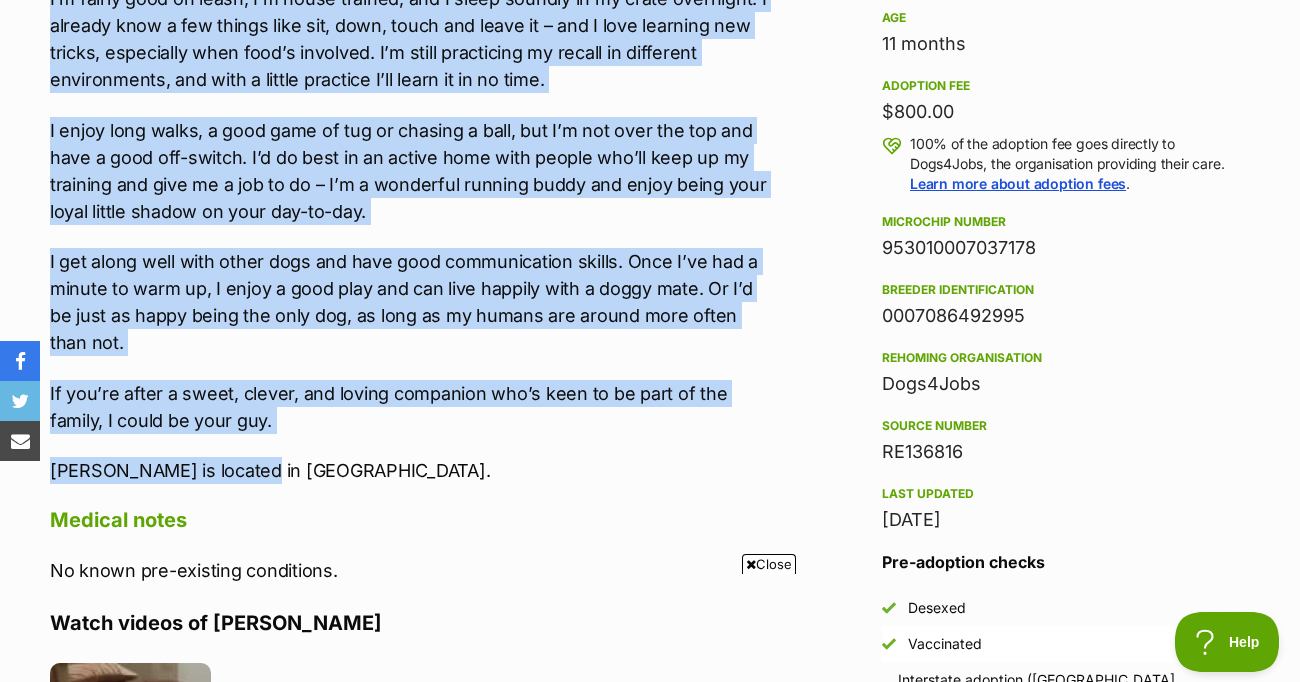 click on "Hi, I’m Sonny – I’m a Kelpie boy and, according to my foster mum, I’m the best buddy anyone can ask for.
I’m super cuddly and love being around people – I’ll happily follow you around the house or curl up near you for a nap. I’ve lived with older kids in foster care and I’m amazing with them – gentle, playful and happy to just be part of the gang.
I’m fairly good on leash, I’m house trained, and I sleep soundly in my crate overnight. I already know a few things like sit, down, touch and leave it – and I love learning new tricks, especially when food’s involved. I’m still practicing my recall in different environments, and with a little practice I’ll learn it in no time.
I get along well with other dogs and have good communication skills. Once I’ve had a minute to warm up, I enjoy a good play and can live happily with a doggy mate. Or I’d be just as happy being the only dog, as long as my humans are around more often than not.
Sonny is located in NSW." at bounding box center [412, 144] 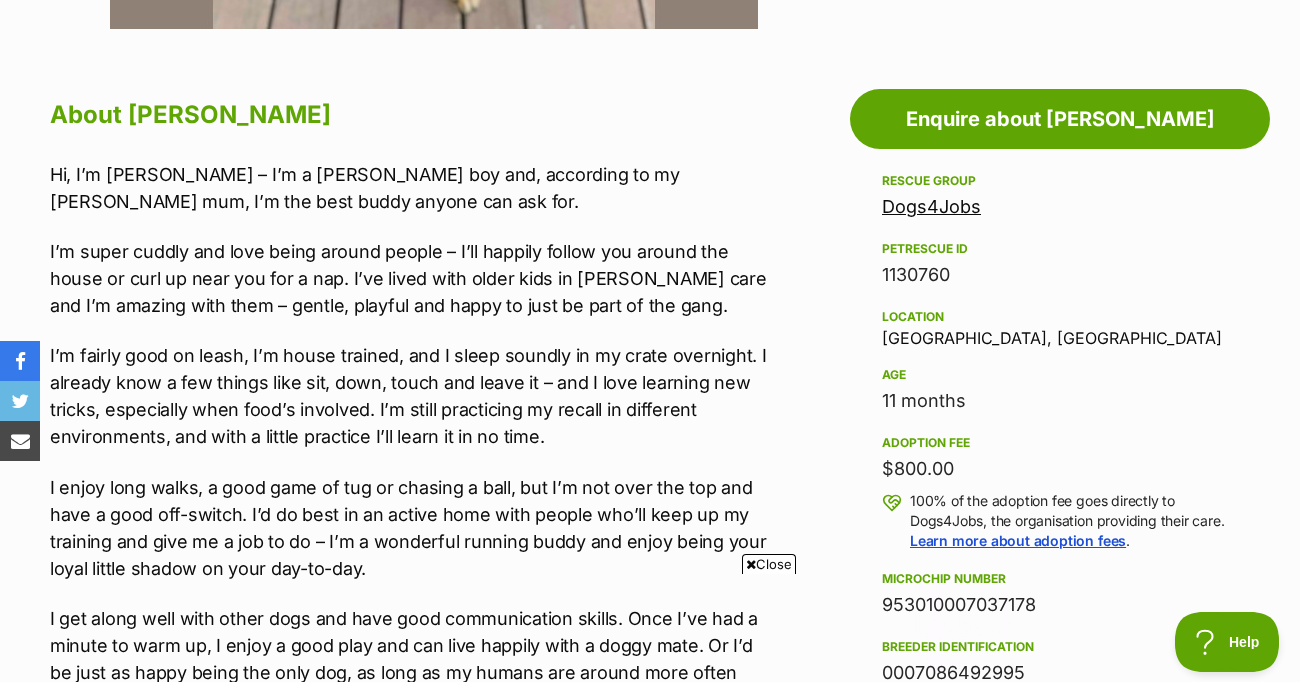 scroll, scrollTop: 0, scrollLeft: 0, axis: both 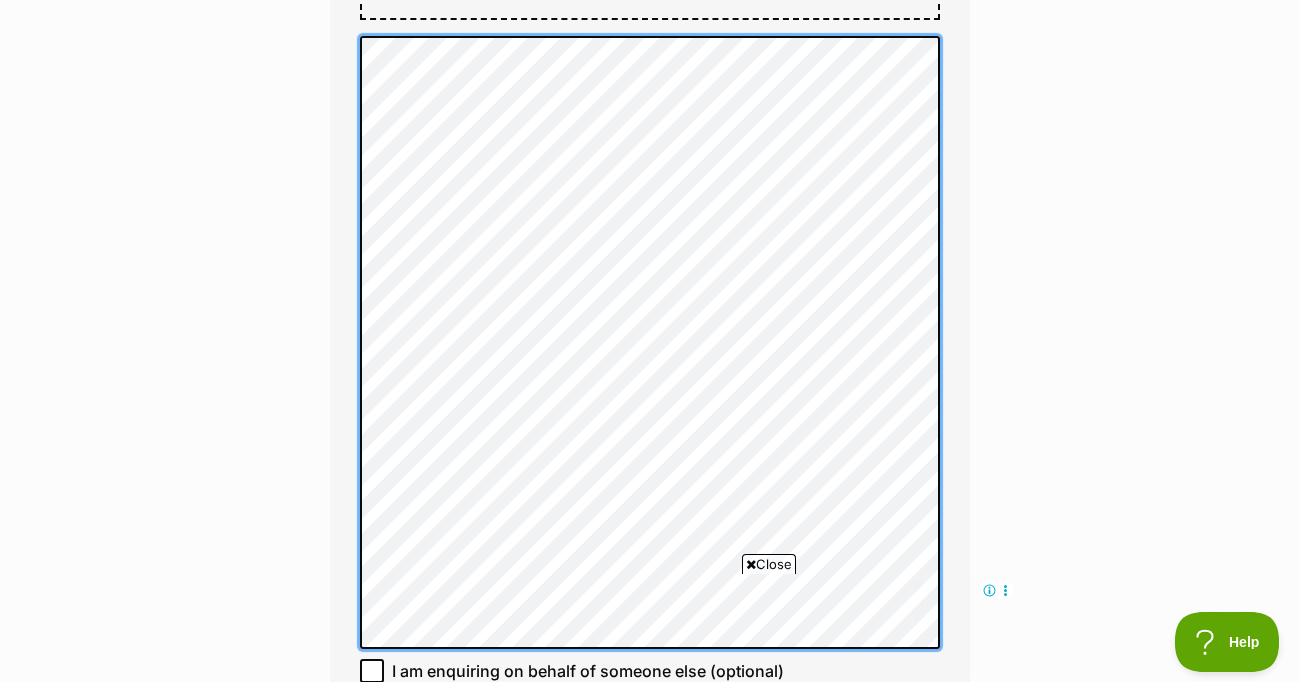 click on "Full name Natasha Christian
Email
We require this to be able to send you communications regarding your pet enquiry.
natasha.christian26@gmail.com
Phone number United States +1 United Kingdom +44 Afghanistan (‫افغانستان‬‎) +93 Albania (Shqipëri) +355 Algeria (‫الجزائر‬‎) +213 American Samoa +1684 Andorra +376 Angola +244 Anguilla +1264 Antigua and Barbuda +1268 Argentina +54 Armenia (Հայաստան) +374 Aruba +297 Australia +61 Austria (Österreich) +43 Azerbaijan (Azərbaycan) +994 Bahamas +1242 Bahrain (‫البحرين‬‎) +973 Bangladesh (বাংলাদেশ) +880 Barbados +1246 Belarus (Беларусь) +375 Belgium (België) +32 Belize +501 Benin (Bénin) +229 Bermuda +1441 Bhutan (འབྲུག) +975 Bolivia +591 Bosnia and Herzegovina (Босна и Херцеговина) +387 Botswana +267 Brazil (Brasil) +55 British Indian Ocean Territory +246 British Virgin Islands +1284 Brunei +673 Bulgaria (България) +359 Burkina Faso +226" at bounding box center [650, -15] 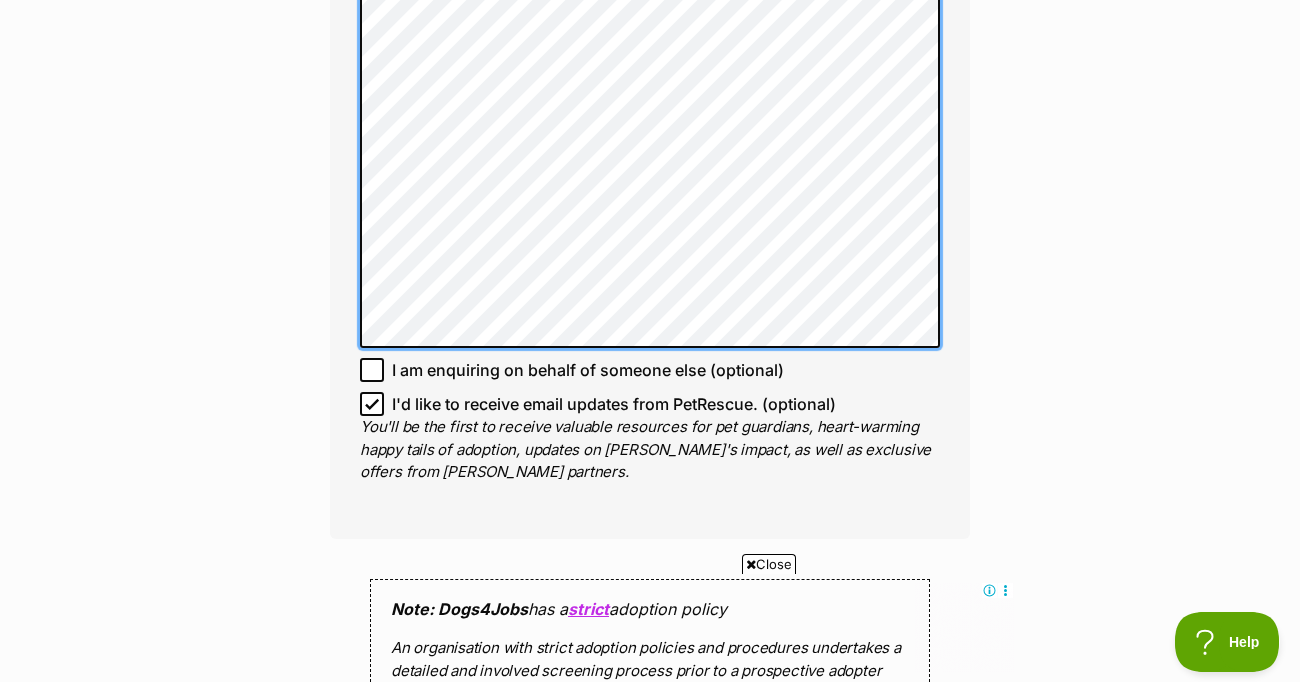 scroll, scrollTop: 1849, scrollLeft: 0, axis: vertical 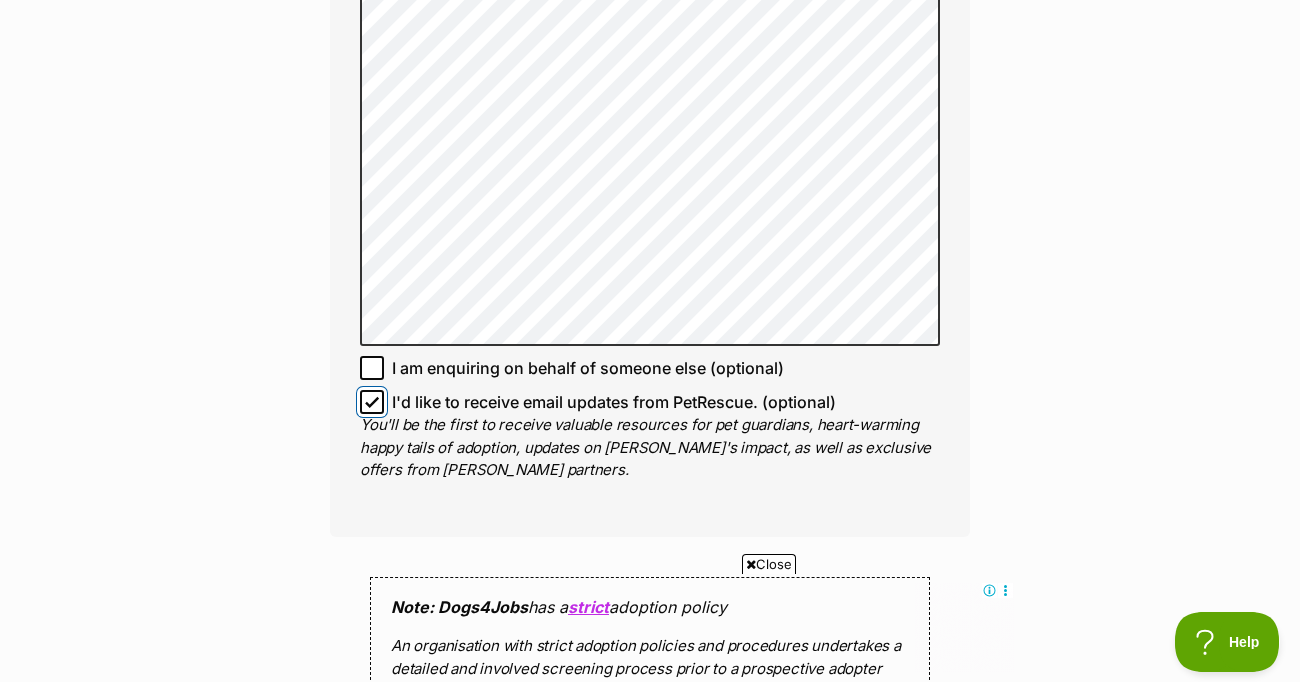 click on "I'd like to receive email updates from PetRescue. (optional)" at bounding box center (372, 402) 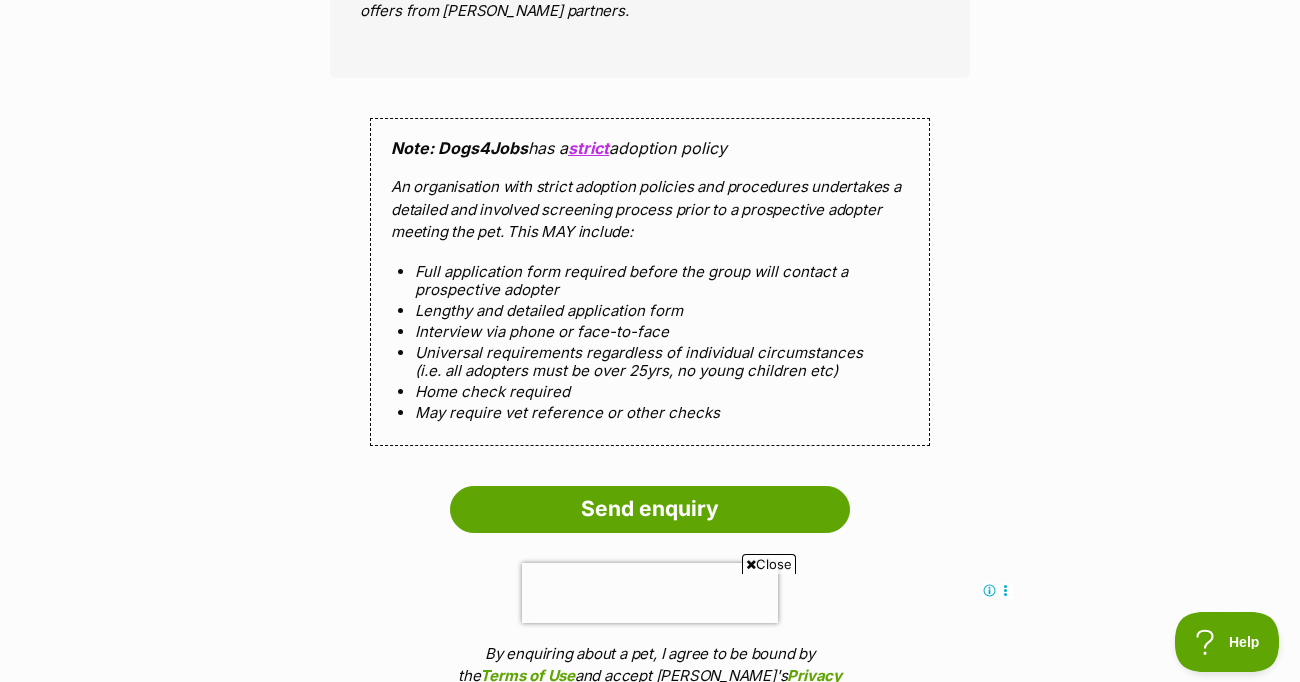 scroll, scrollTop: 2304, scrollLeft: 0, axis: vertical 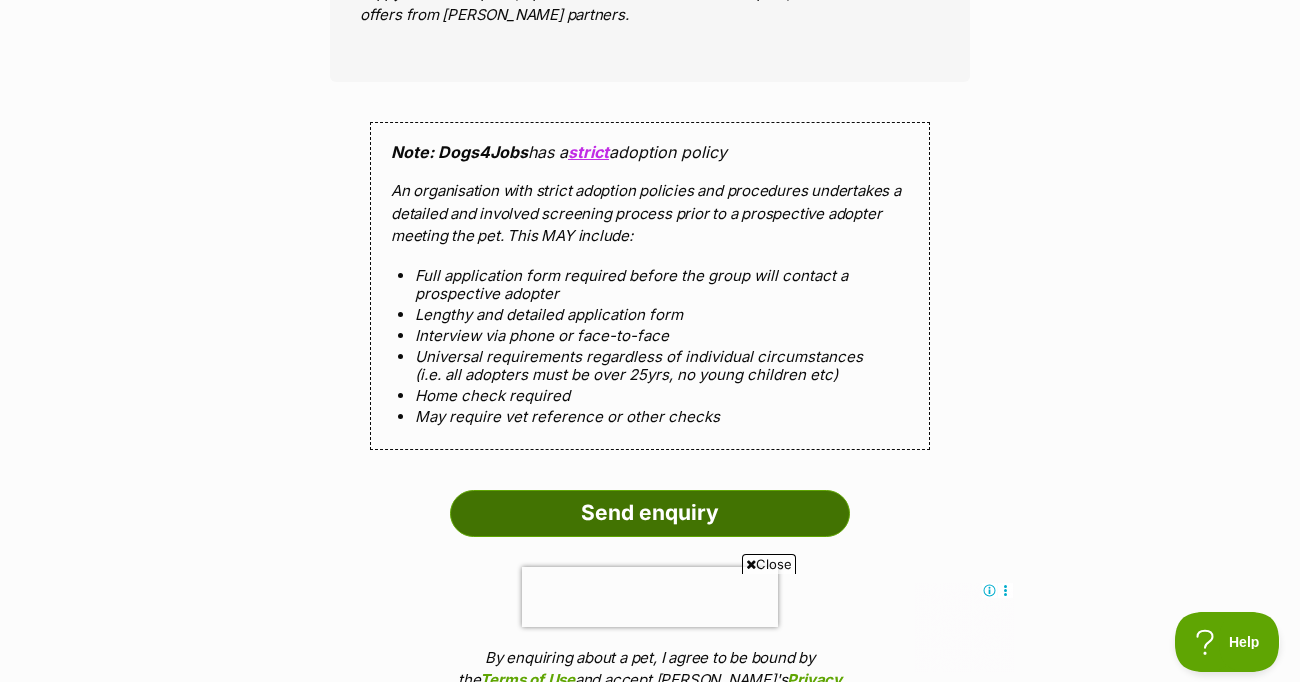 click on "Send enquiry" at bounding box center [650, 513] 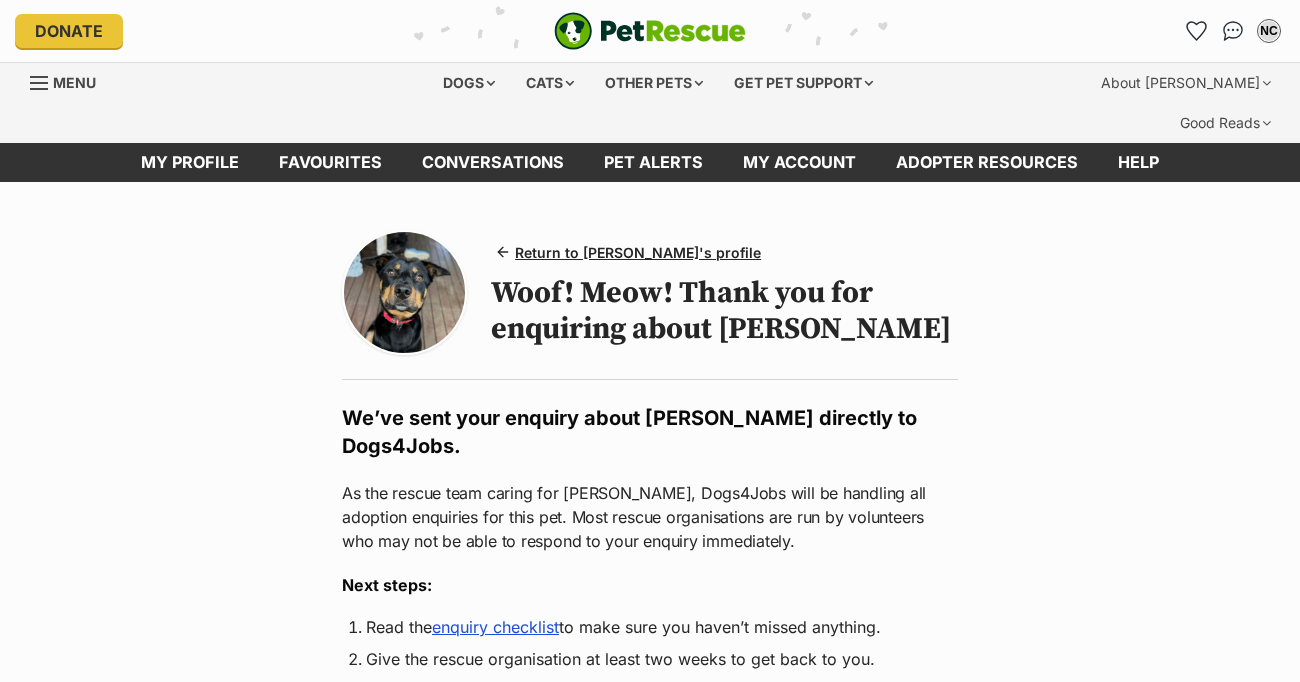 scroll, scrollTop: 0, scrollLeft: 0, axis: both 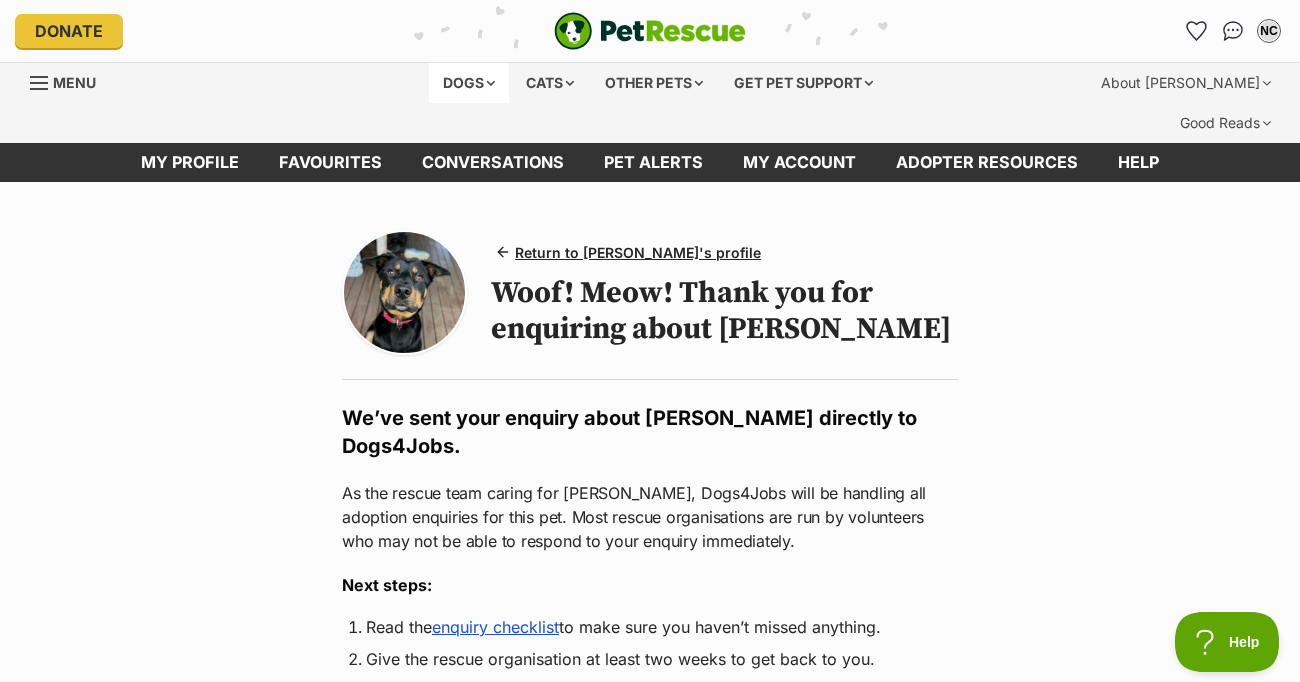 click on "Dogs" at bounding box center [469, 83] 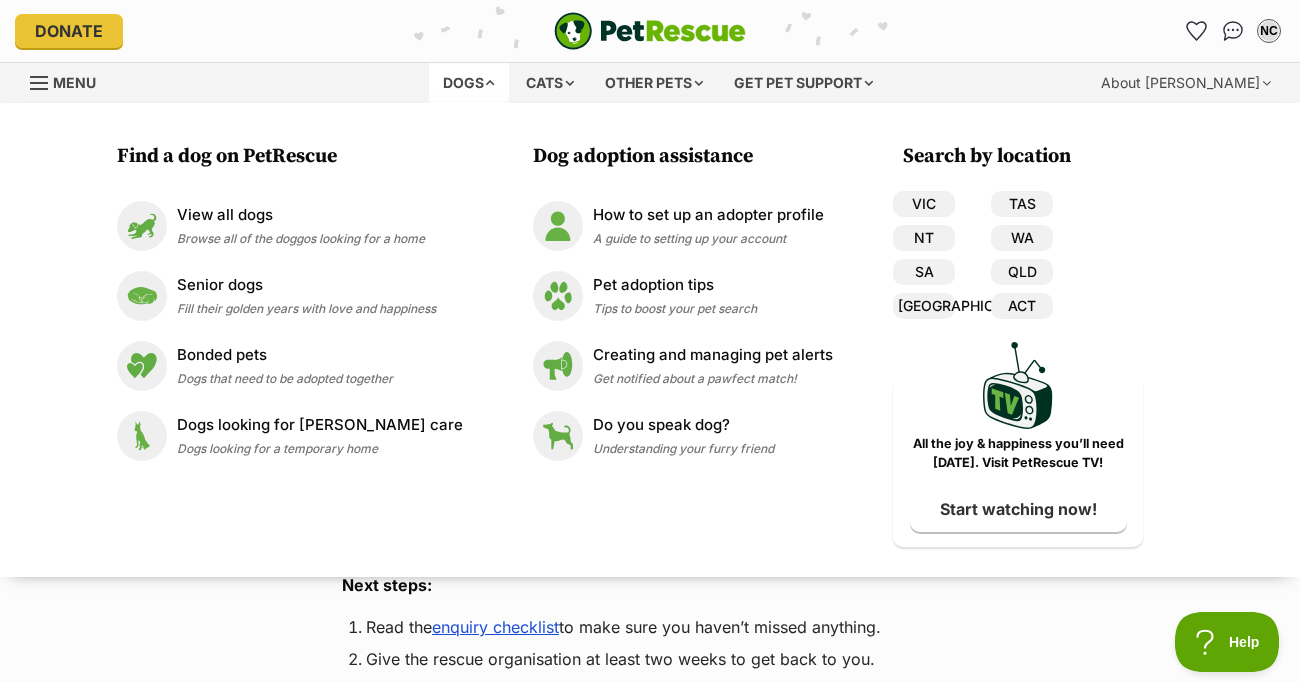 scroll, scrollTop: 0, scrollLeft: 0, axis: both 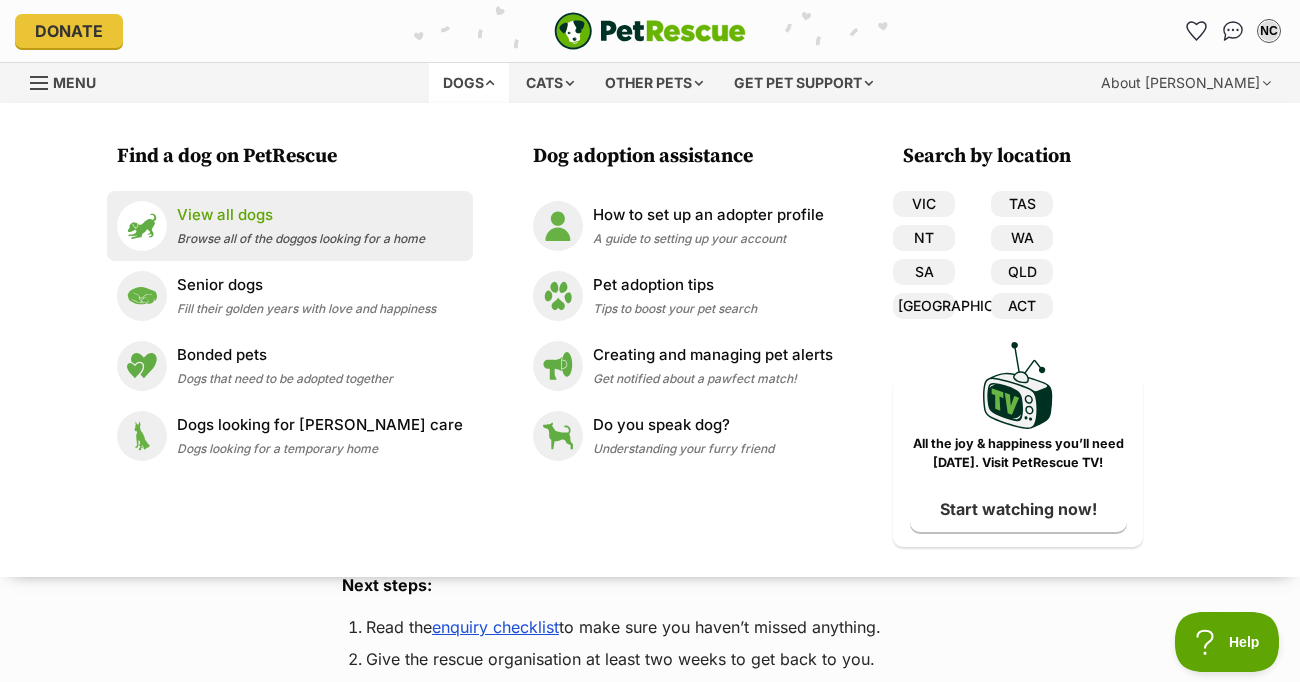 click on "View all dogs" at bounding box center [301, 215] 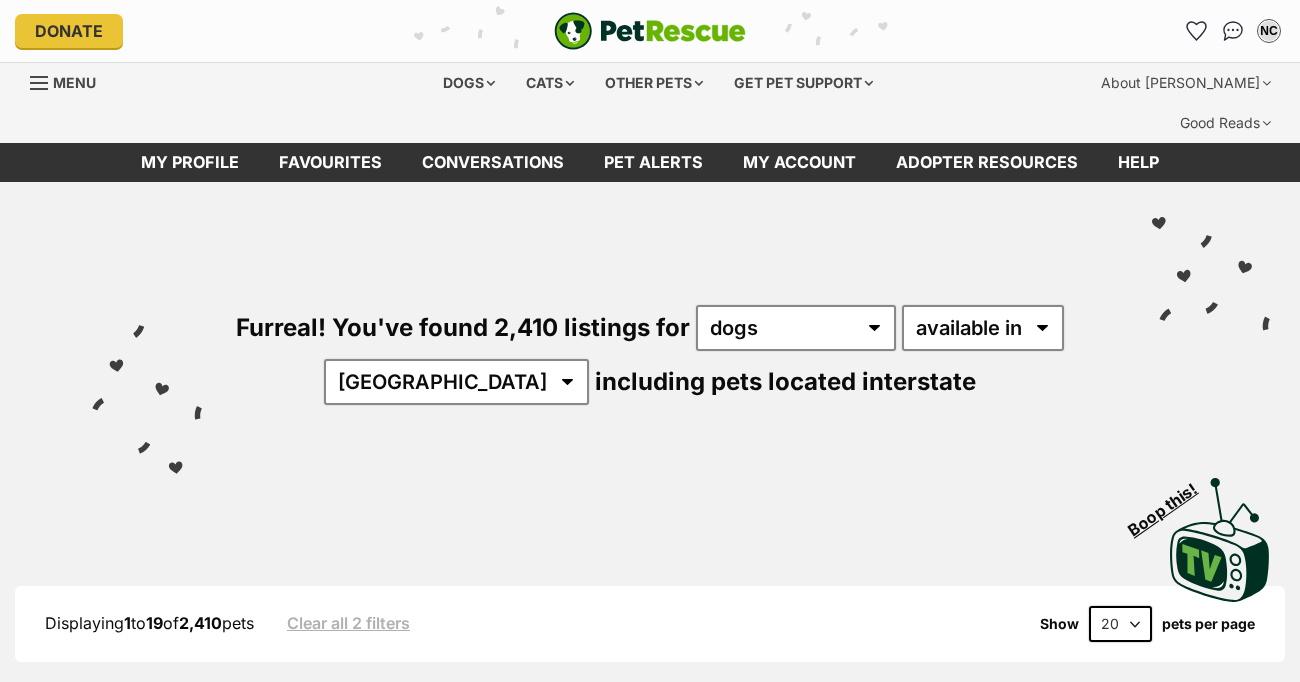 scroll, scrollTop: 0, scrollLeft: 0, axis: both 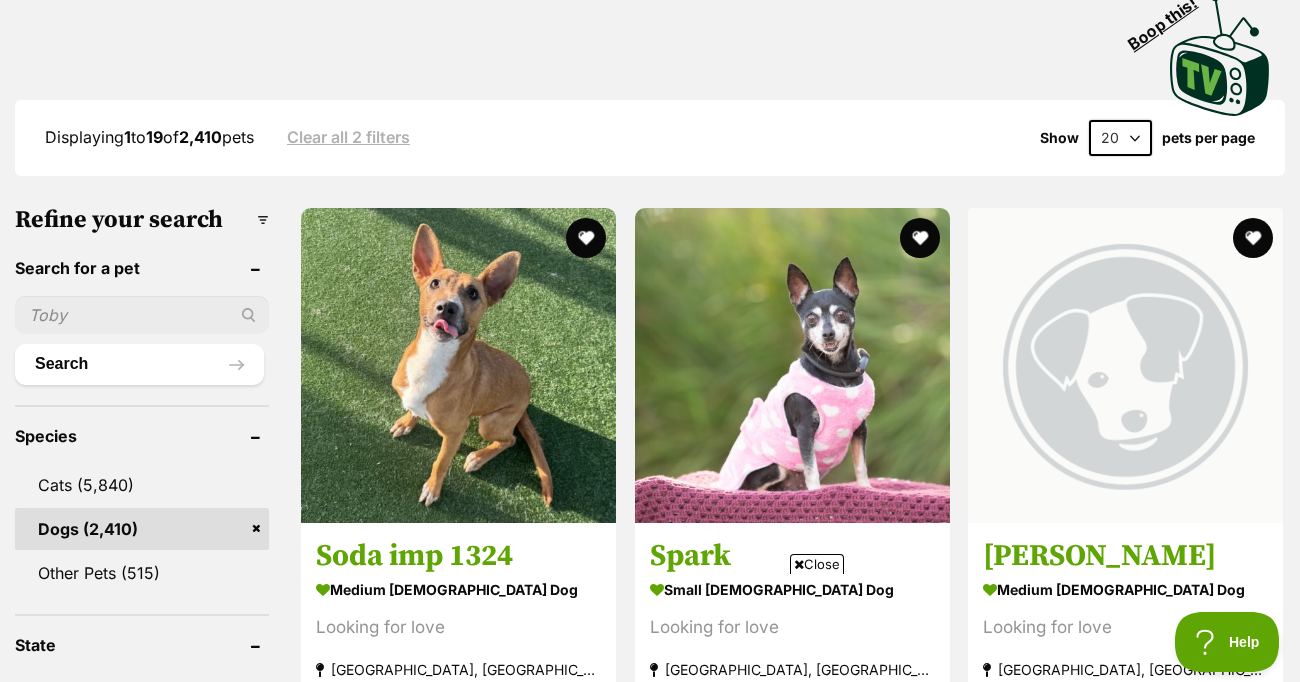 click at bounding box center [142, 315] 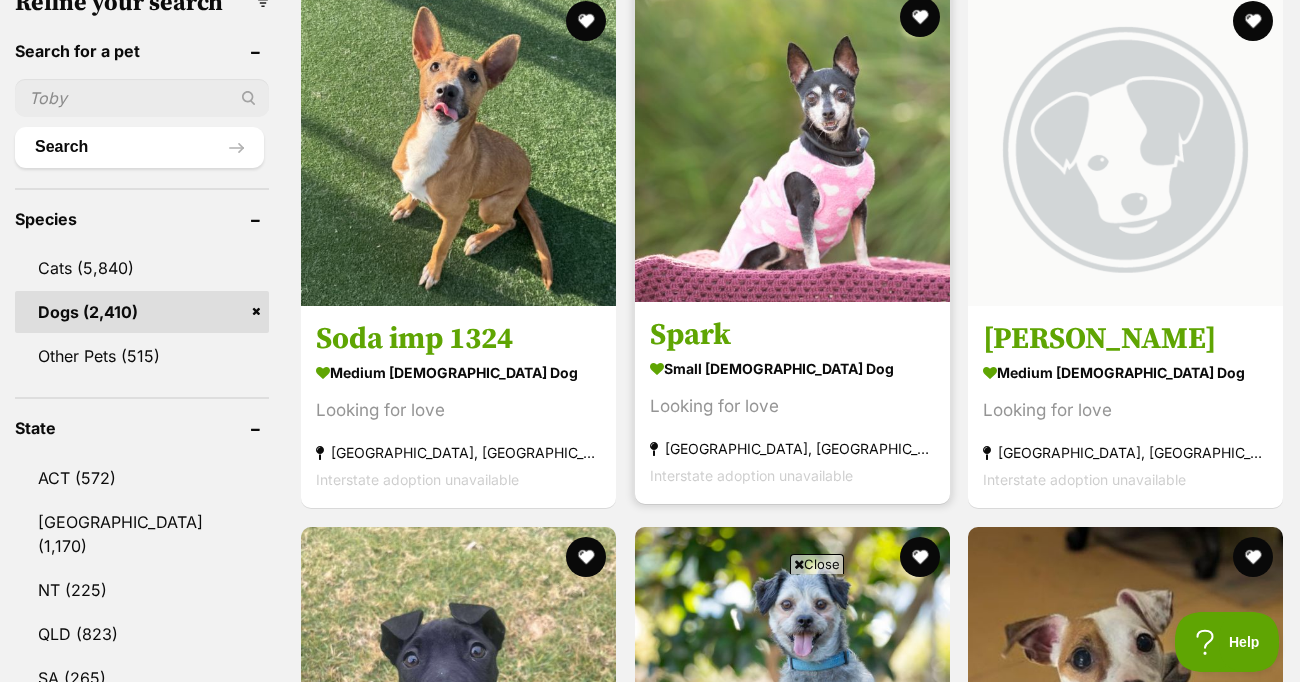 scroll, scrollTop: 592, scrollLeft: 0, axis: vertical 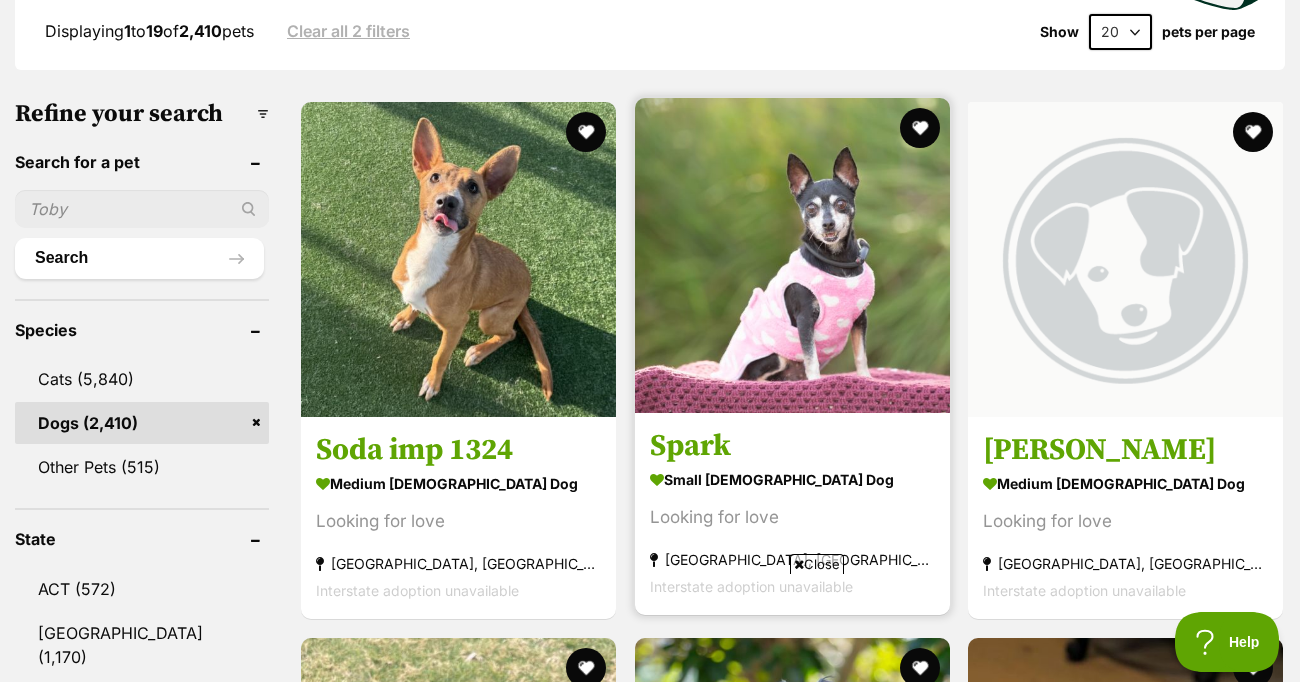click at bounding box center (792, 255) 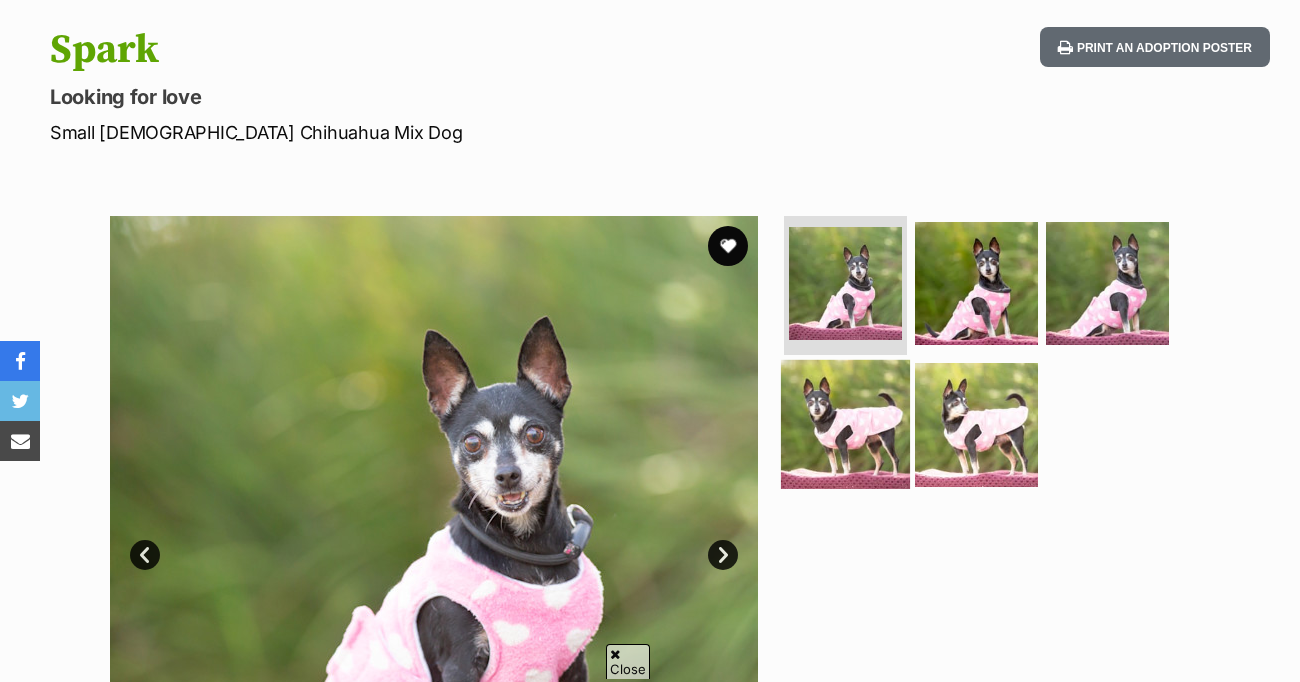 scroll, scrollTop: 341, scrollLeft: 0, axis: vertical 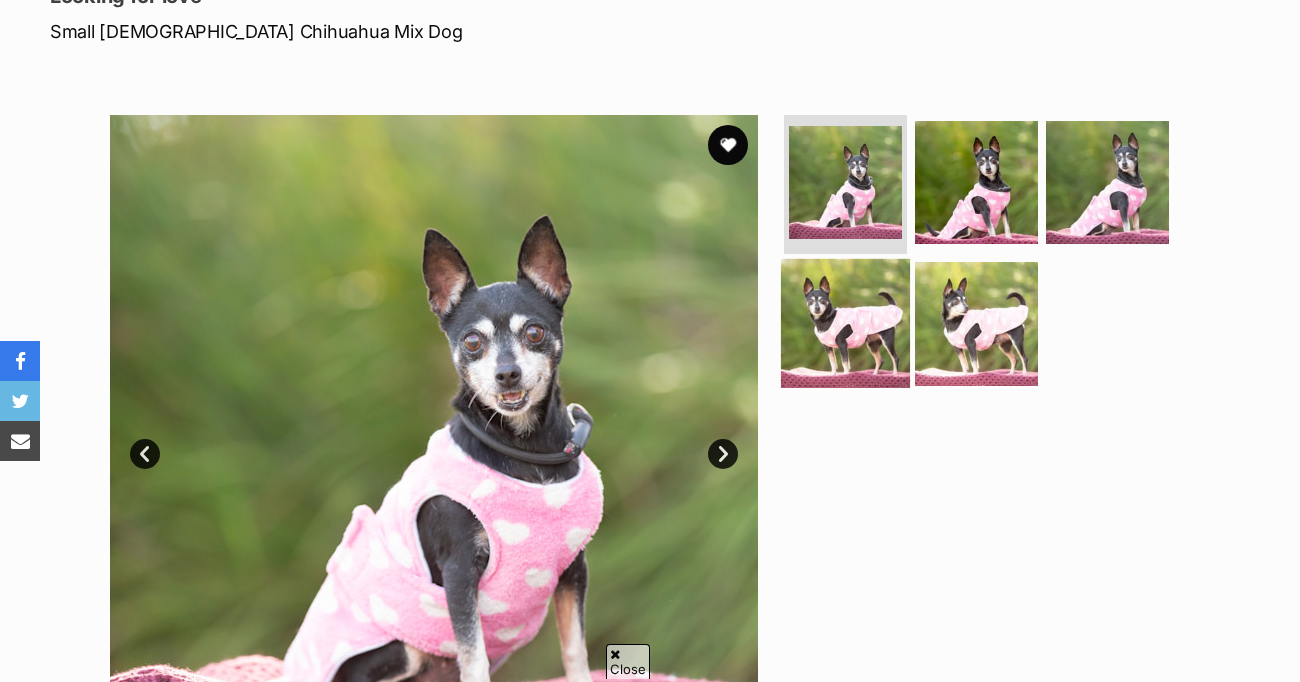 click at bounding box center (845, 323) 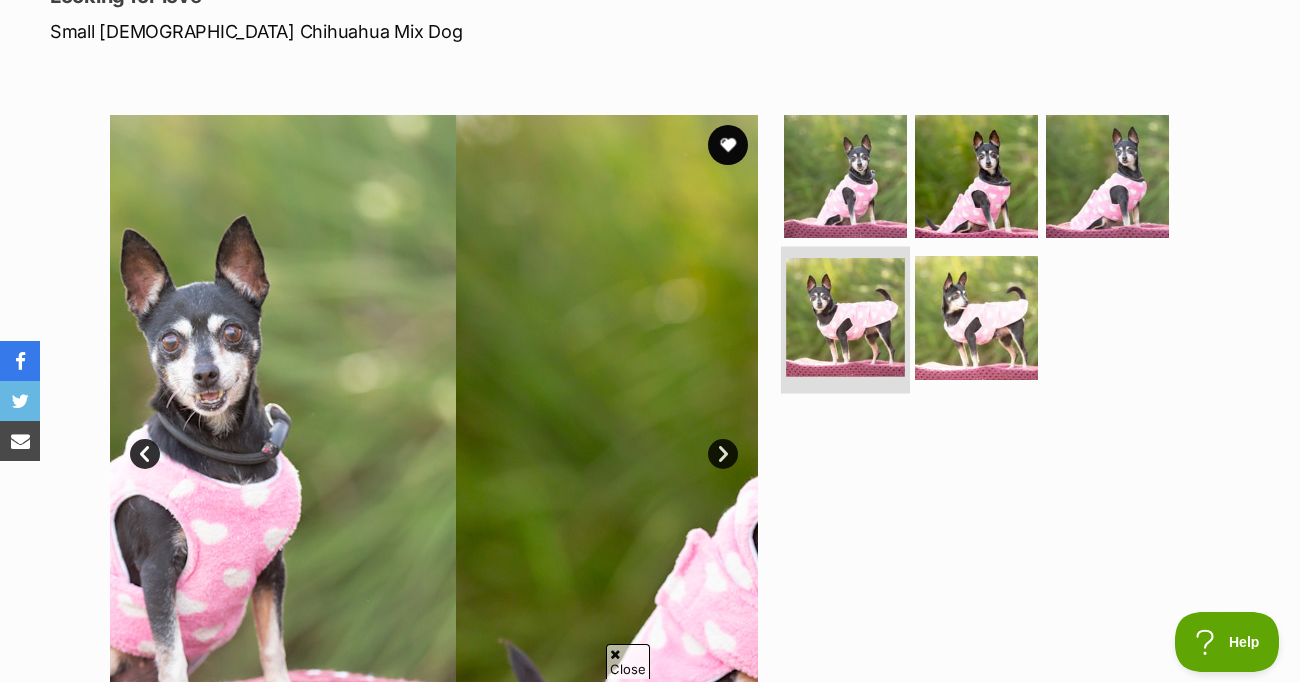 scroll, scrollTop: 0, scrollLeft: 0, axis: both 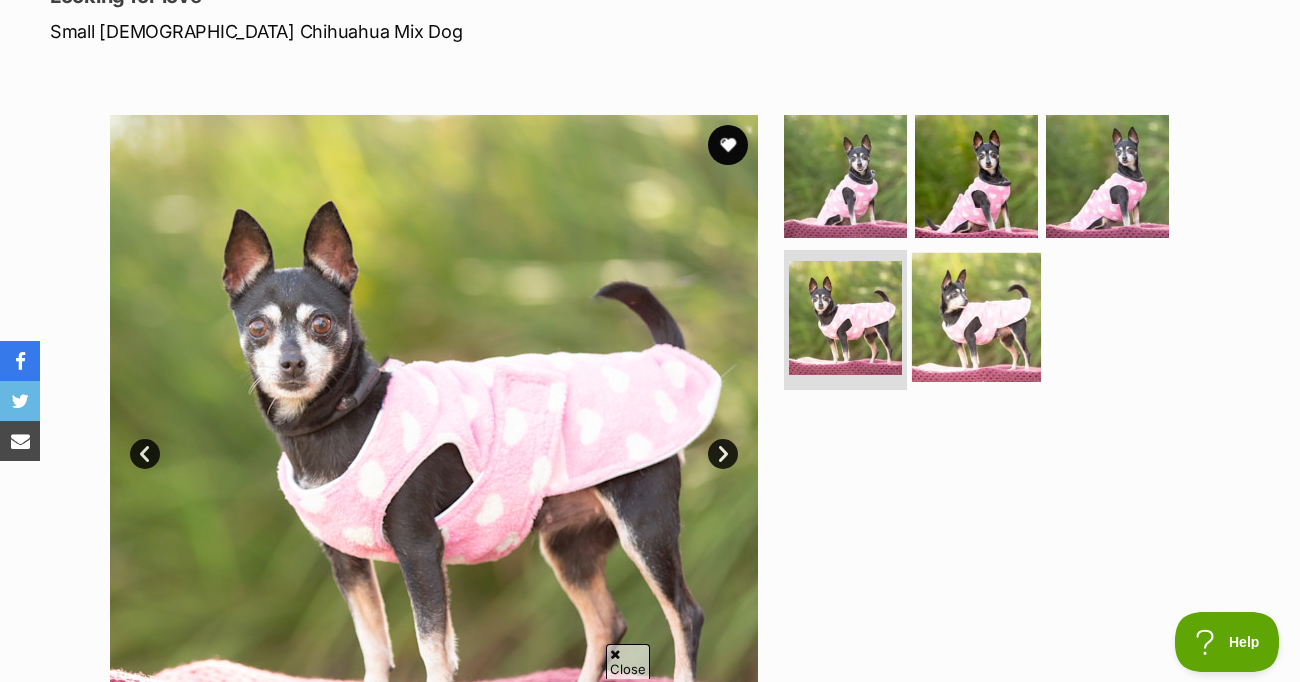 click at bounding box center [976, 317] 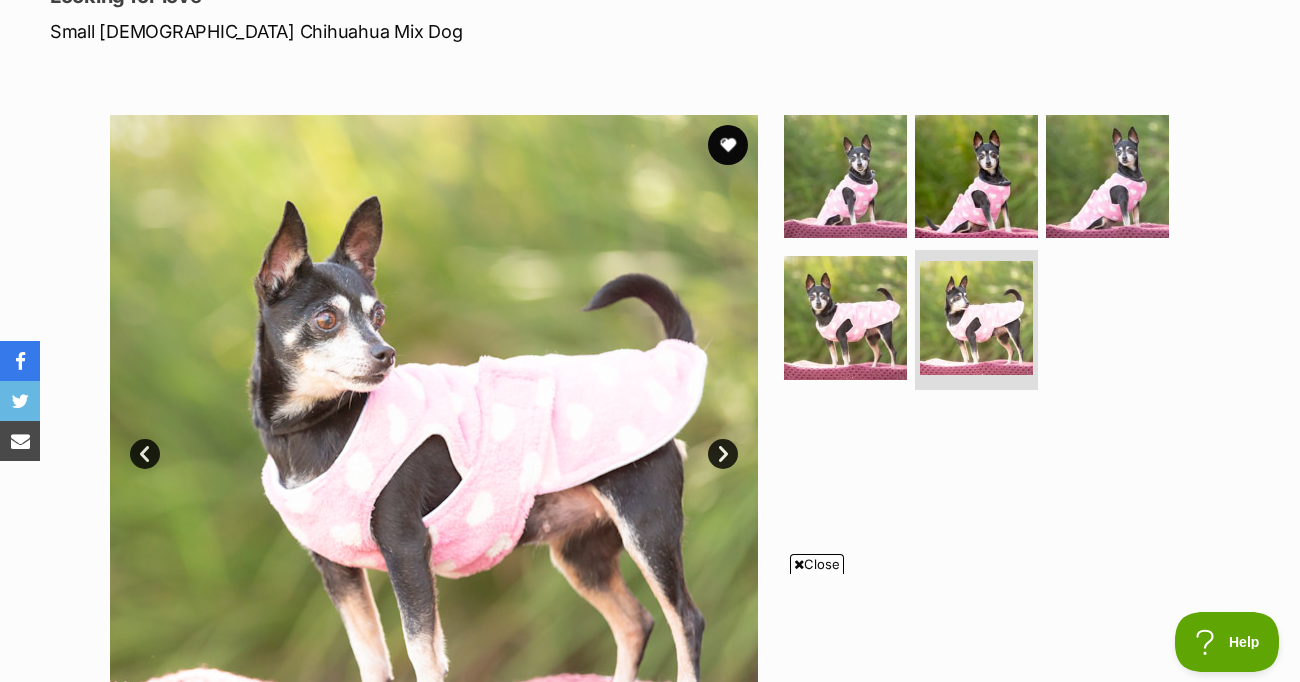scroll, scrollTop: 0, scrollLeft: 0, axis: both 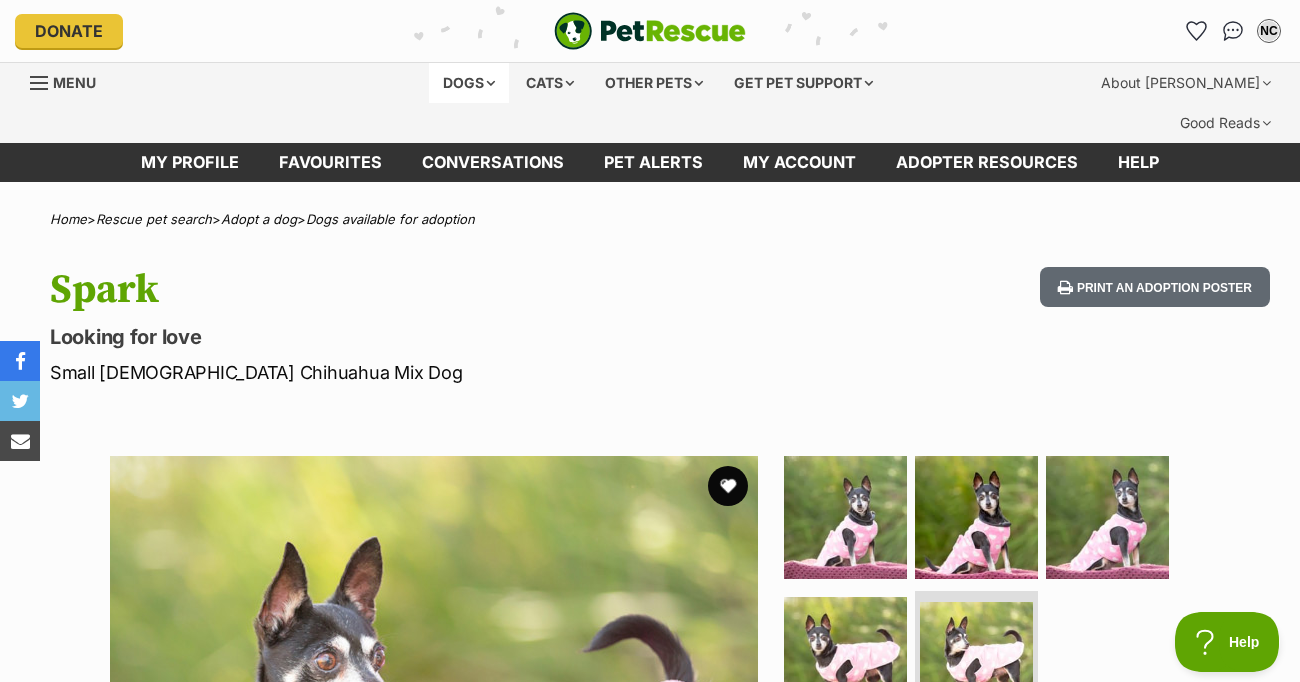click on "Dogs" at bounding box center [469, 83] 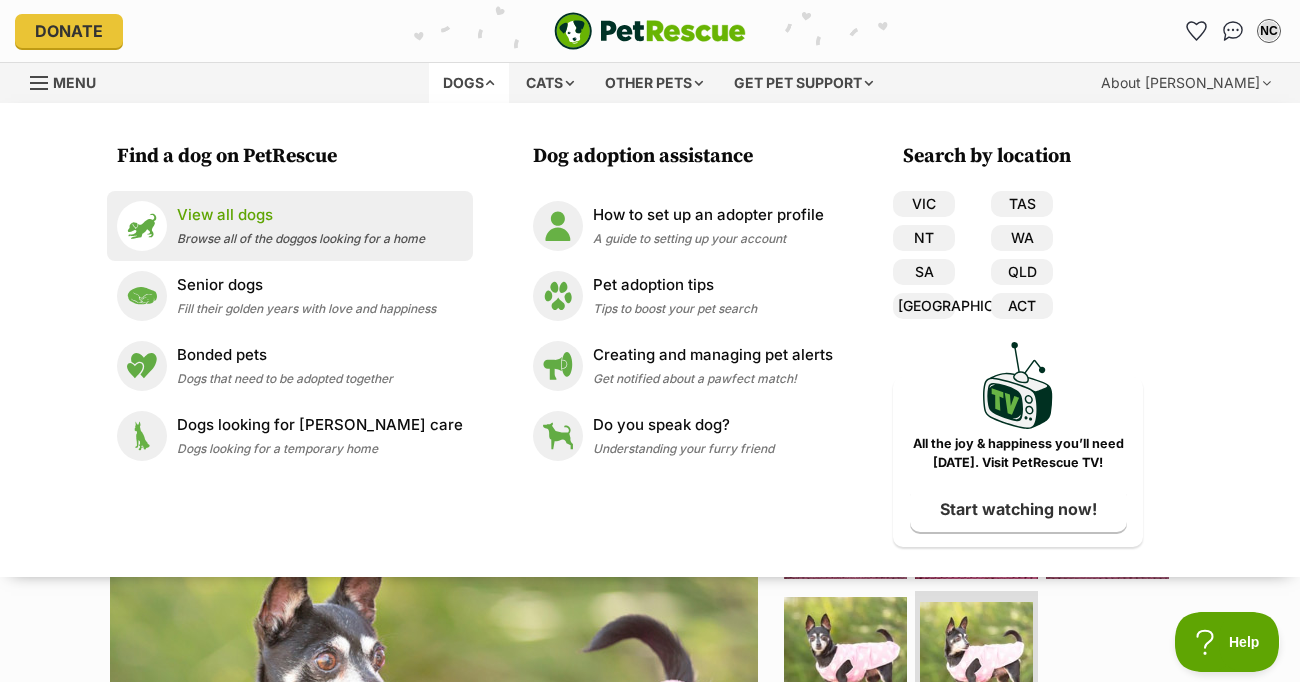 click on "View all dogs" at bounding box center [301, 215] 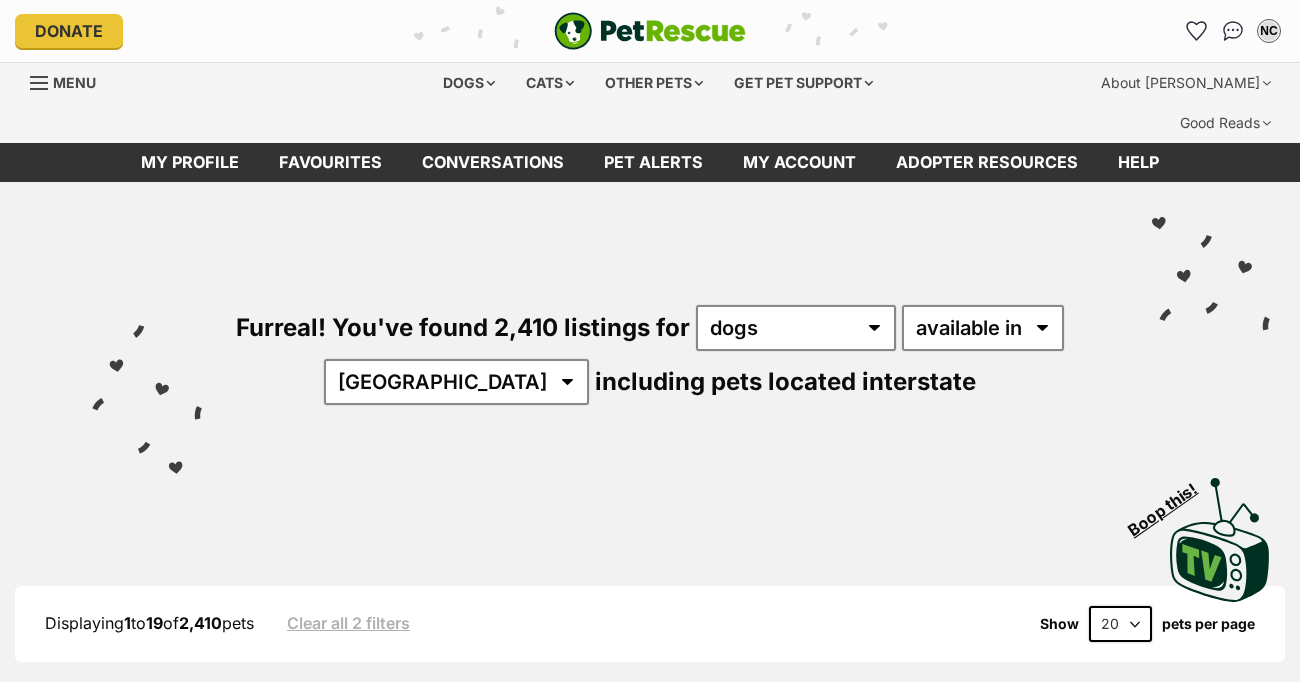 scroll, scrollTop: 0, scrollLeft: 0, axis: both 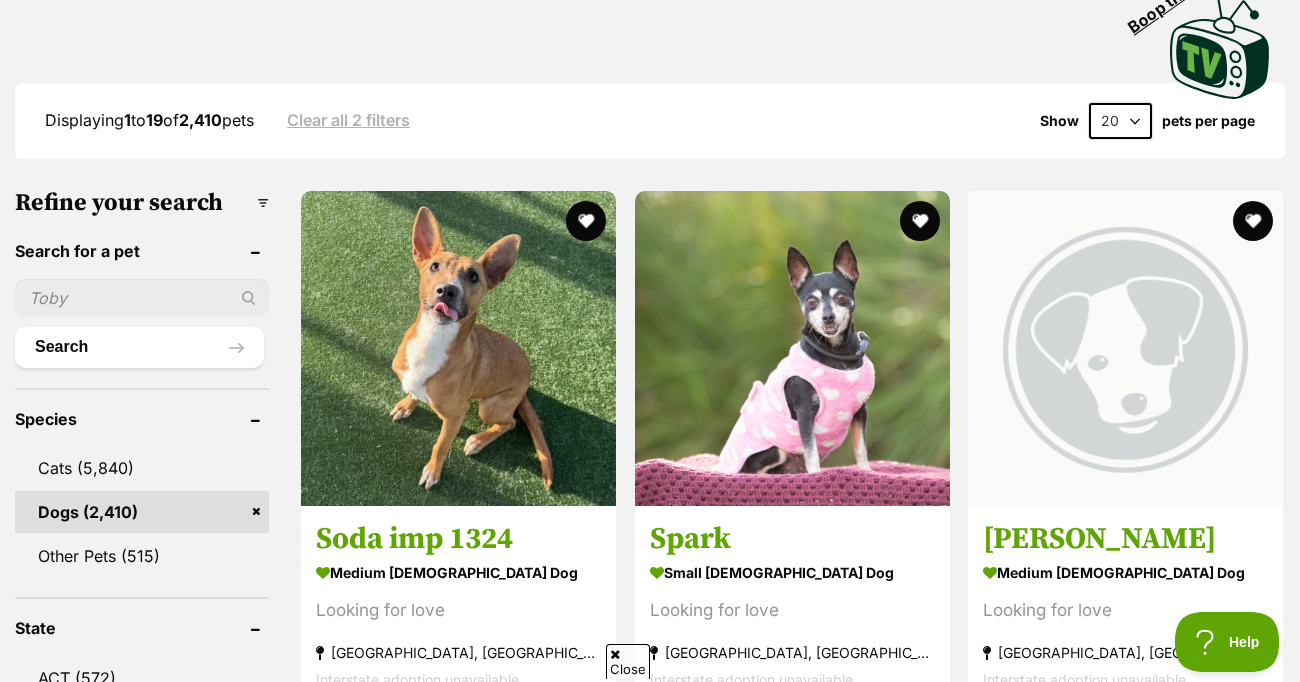 click at bounding box center (142, 298) 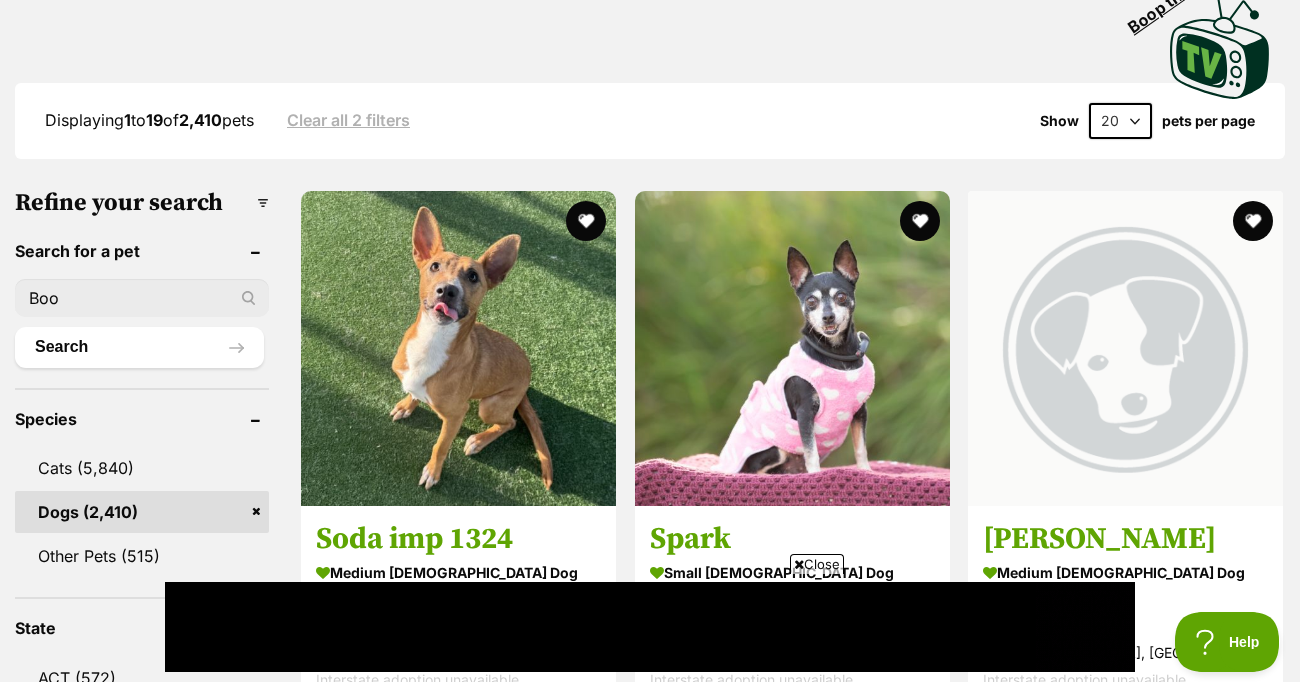 scroll, scrollTop: 0, scrollLeft: 0, axis: both 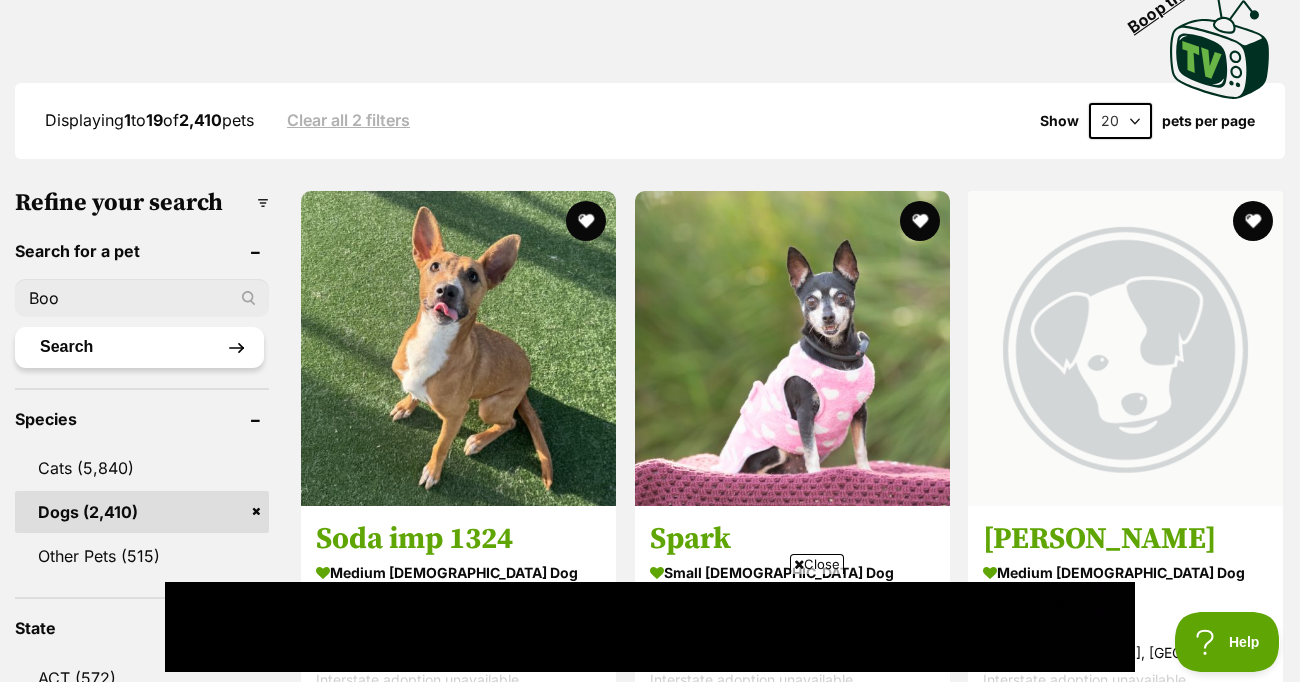 type on "Boo" 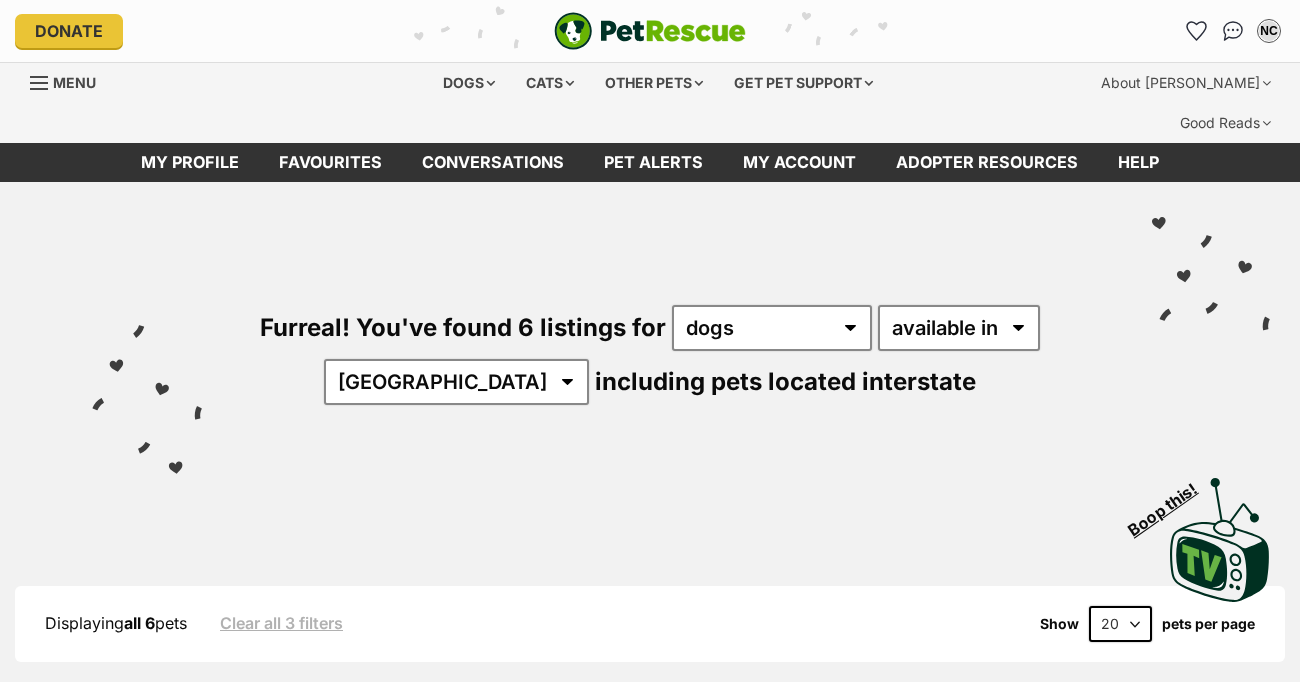 scroll, scrollTop: 0, scrollLeft: 0, axis: both 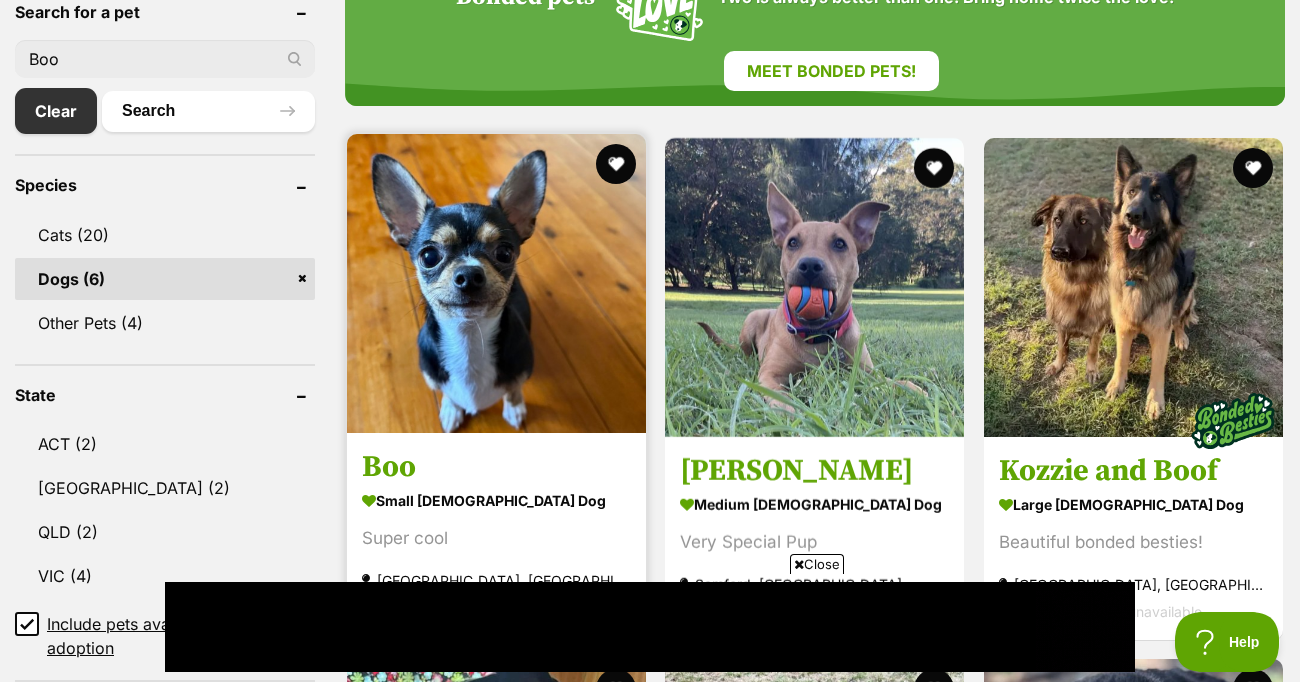 click on "Boo" at bounding box center (496, 467) 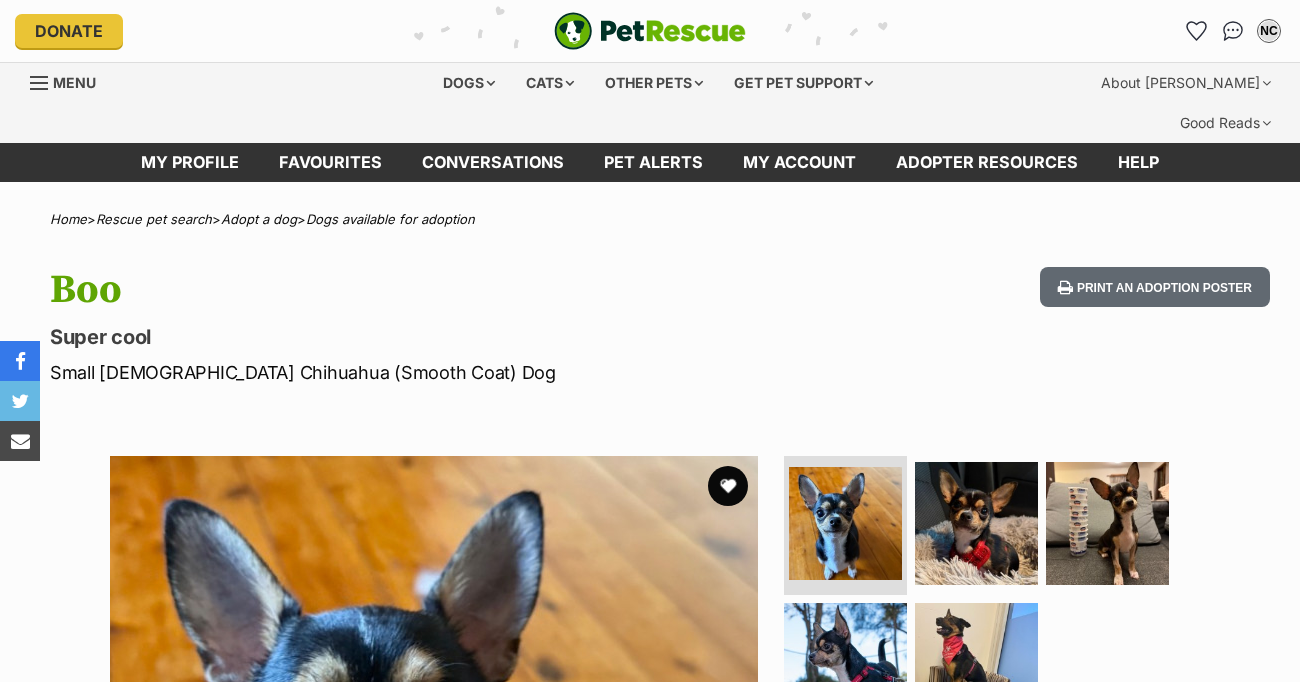 scroll, scrollTop: 0, scrollLeft: 0, axis: both 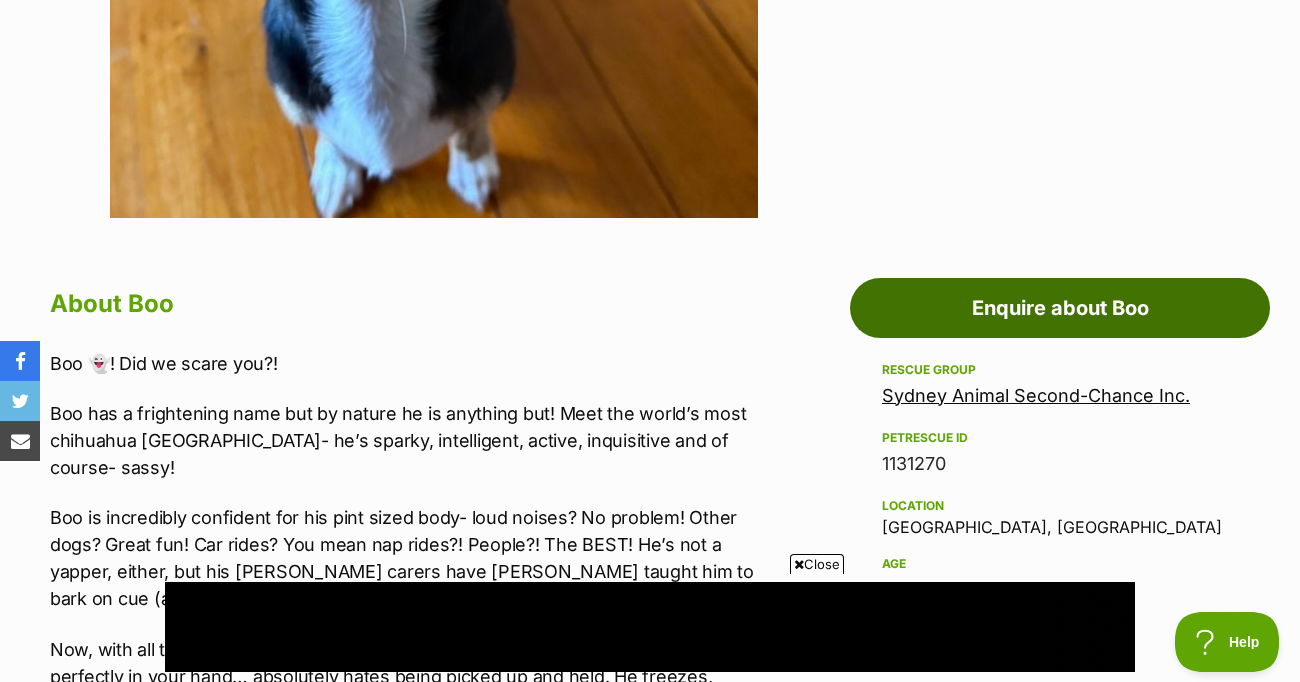 click on "Enquire about Boo" at bounding box center (1060, 308) 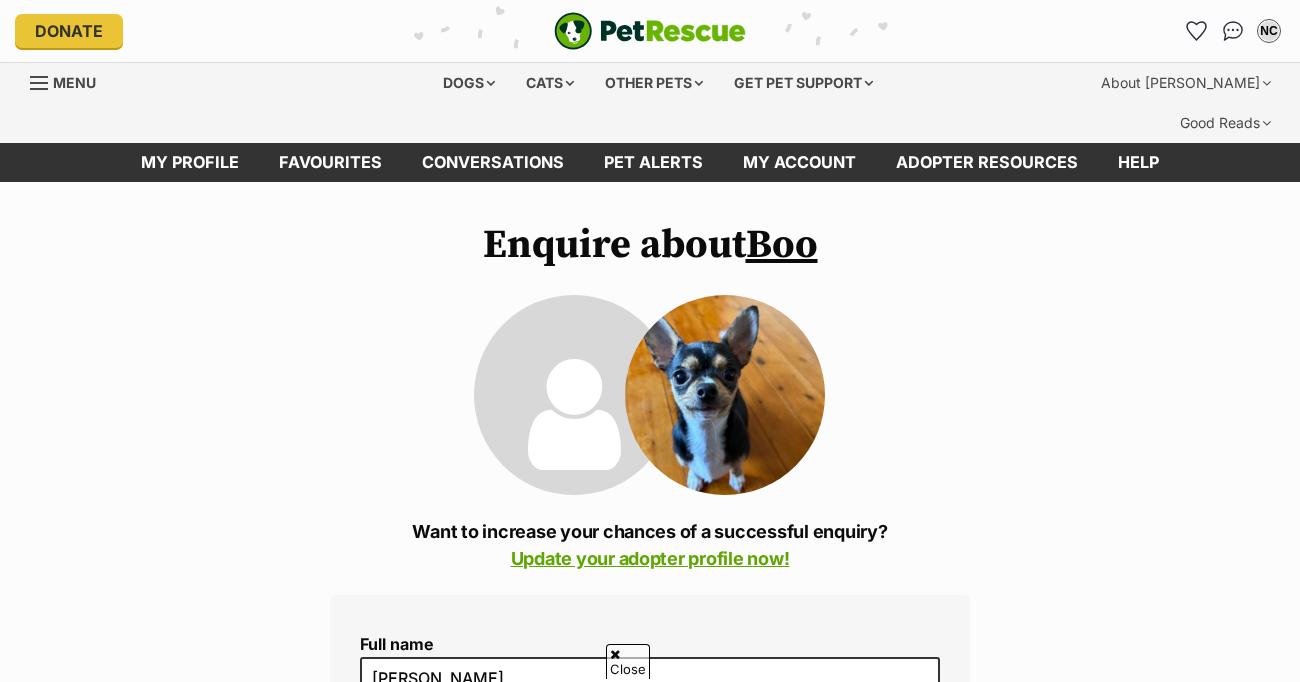 scroll, scrollTop: 862, scrollLeft: 0, axis: vertical 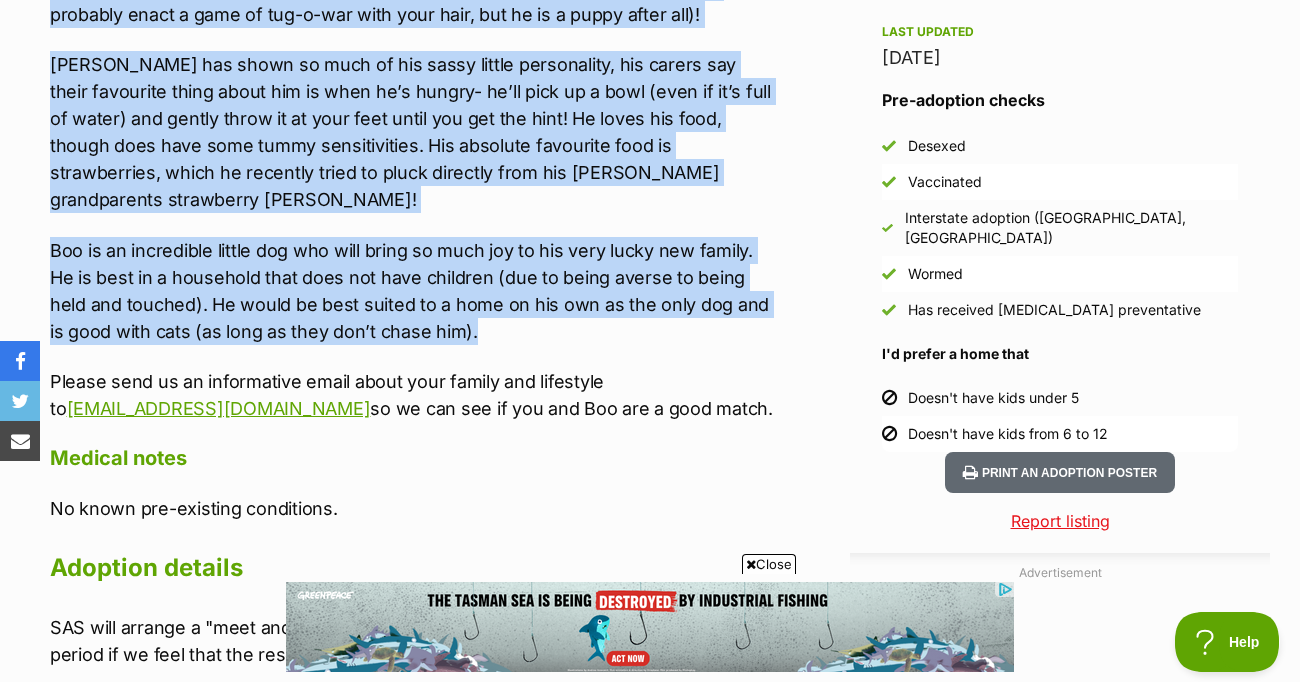 drag, startPoint x: 50, startPoint y: 102, endPoint x: 499, endPoint y: 233, distance: 467.72 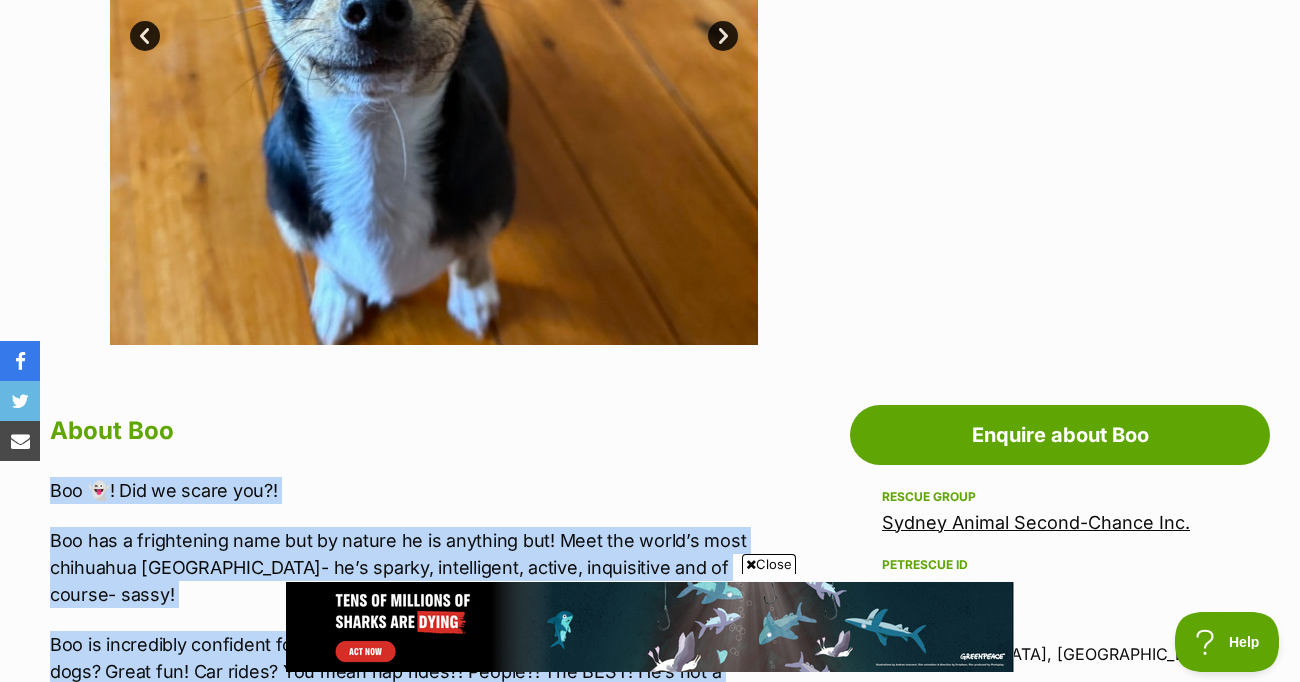 scroll, scrollTop: 756, scrollLeft: 0, axis: vertical 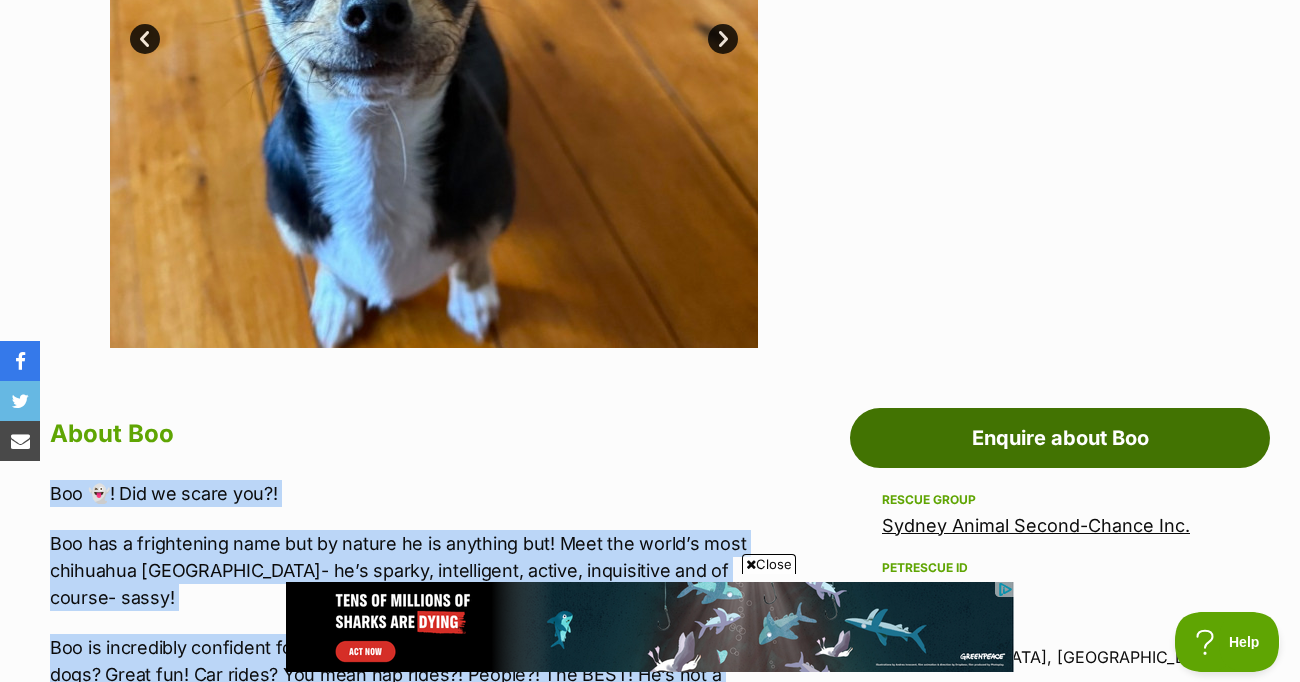 click on "Enquire about Boo" at bounding box center [1060, 438] 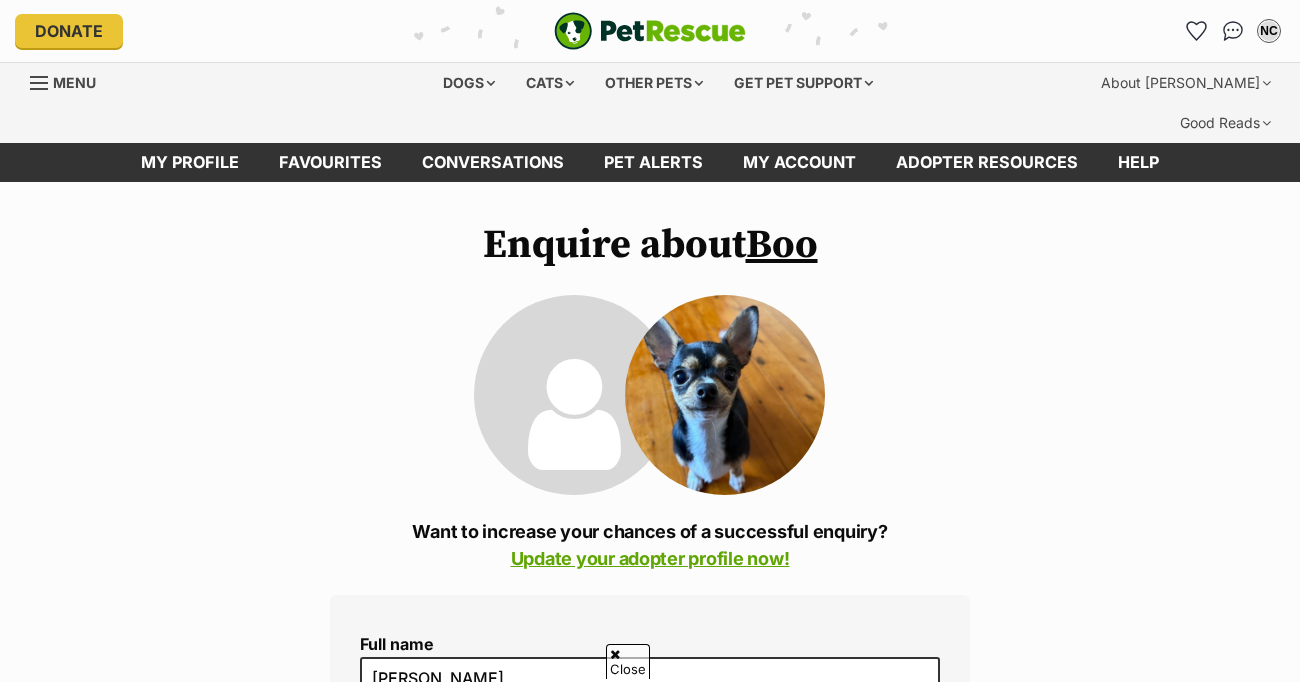 scroll, scrollTop: 422, scrollLeft: 0, axis: vertical 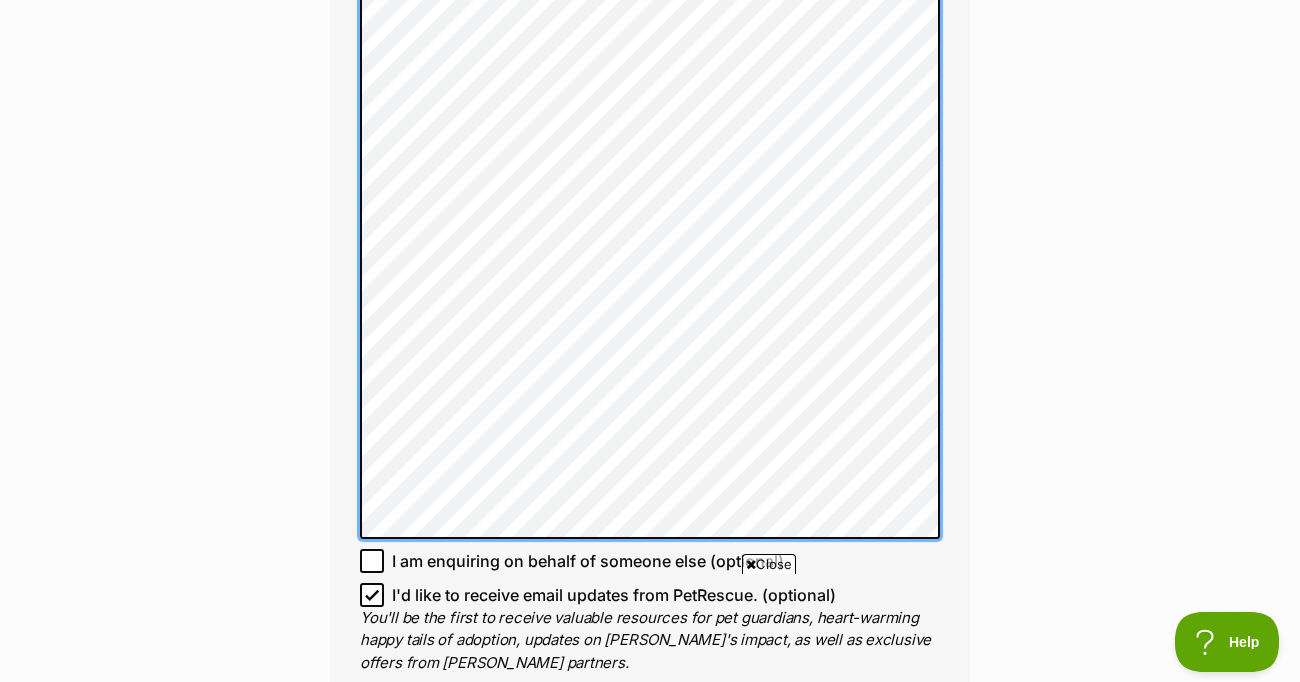 click on "Full name Natasha Christian
Email
We require this to be able to send you communications regarding your pet enquiry.
natasha.christian26@gmail.com
Phone number United States +1 United Kingdom +44 Afghanistan (‫افغانستان‬‎) +93 Albania (Shqipëri) +355 Algeria (‫الجزائر‬‎) +213 American Samoa +1684 Andorra +376 Angola +244 Anguilla +1264 Antigua and Barbuda +1268 Argentina +54 Armenia (Հայաստան) +374 Aruba +297 Australia +61 Austria (Österreich) +43 Azerbaijan (Azərbaycan) +994 Bahamas +1242 Bahrain (‫البحرين‬‎) +973 Bangladesh (বাংলাদেশ) +880 Barbados +1246 Belarus (Беларусь) +375 Belgium (België) +32 Belize +501 Benin (Bénin) +229 Bermuda +1441 Bhutan (འབྲུག) +975 Bolivia +591 Bosnia and Herzegovina (Босна и Херцеговина) +387 Botswana +267 Brazil (Brasil) +55 British Indian Ocean Territory +246 British Virgin Islands +1284 Brunei +673 Bulgaria (България) +359 Burkina Faso +226" at bounding box center [650, -117] 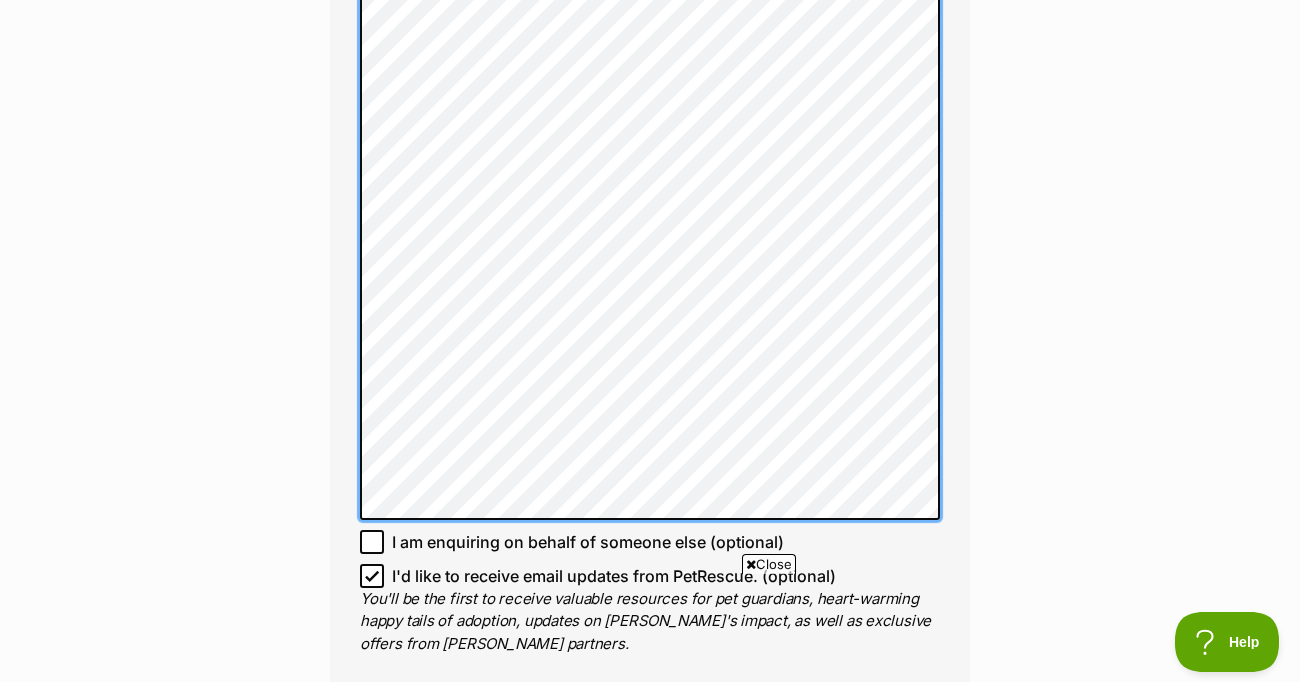 click on "Enquire about  Boo
Want to increase your chances of a successful enquiry?
Update your adopter profile now!
Full name Natasha Christian
Email
We require this to be able to send you communications regarding your pet enquiry.
natasha.christian26@gmail.com
Phone number United States +1 United Kingdom +44 Afghanistan (‫افغانستان‬‎) +93 Albania (Shqipëri) +355 Algeria (‫الجزائر‬‎) +213 American Samoa +1684 Andorra +376 Angola +244 Anguilla +1264 Antigua and Barbuda +1268 Argentina +54 Armenia (Հայաստան) +374 Aruba +297 Australia +61 Austria (Österreich) +43 Azerbaijan (Azərbaycan) +994 Bahamas +1242 Bahrain (‫البحرين‬‎) +973 Bangladesh (বাংলাদেশ) +880 Barbados +1246 Belarus (Беларусь) +375 Belgium (België) +32 Belize +501 Benin (Bénin) +229 Bermuda +1441 Bhutan (འབྲུག) +975 Bolivia +591 Bosnia and Herzegovina (Босна и Херцеговина) +387 Botswana +267 Brazil (Brasil)" at bounding box center (650, -95) 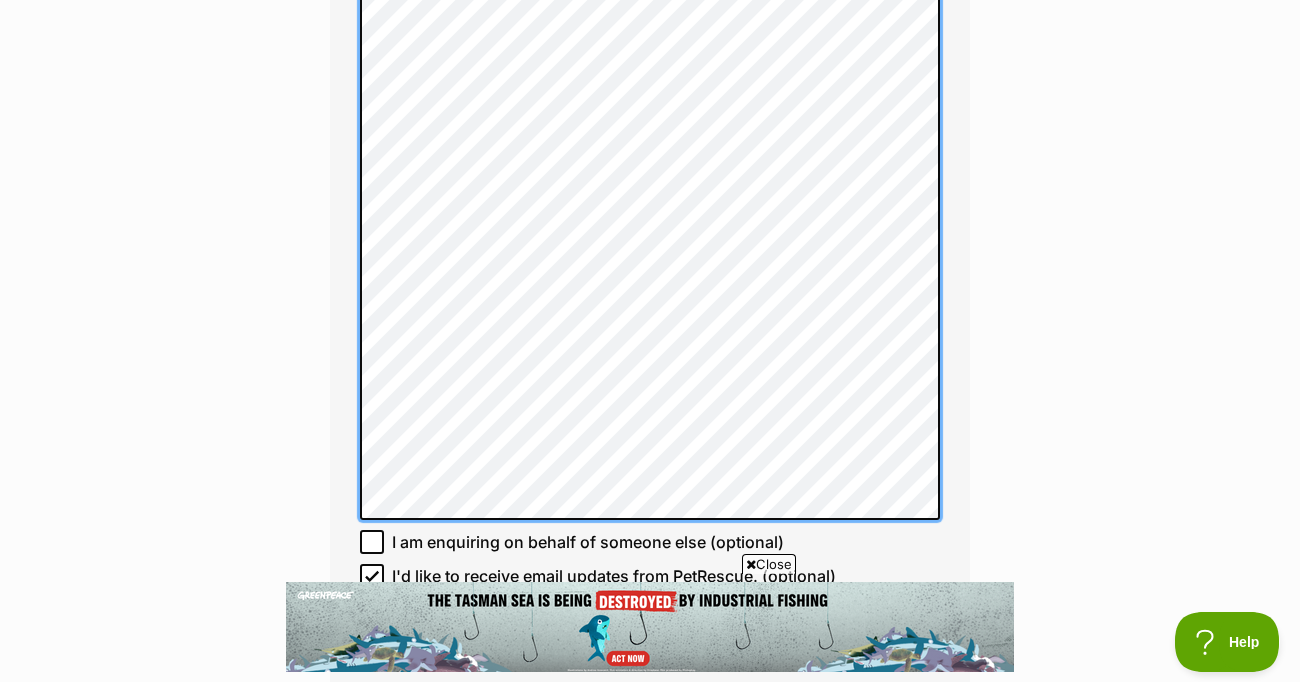 scroll, scrollTop: 0, scrollLeft: 0, axis: both 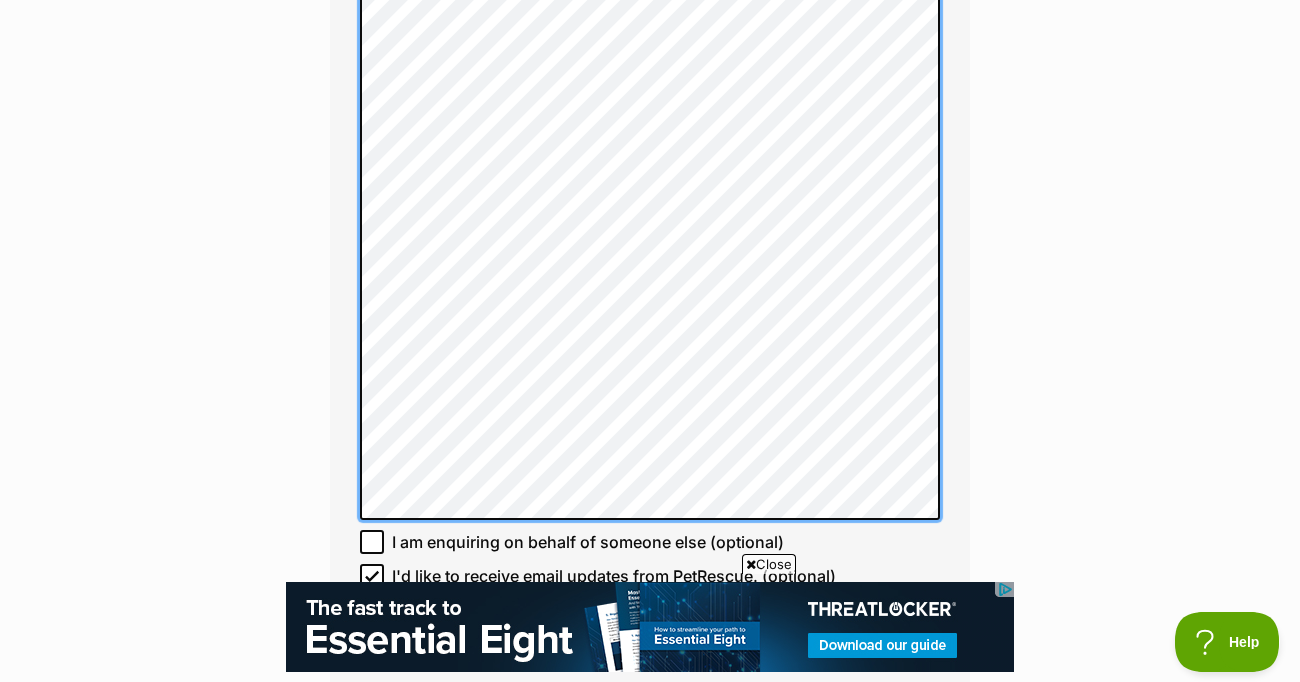 click on "Full name Natasha Christian
Email
We require this to be able to send you communications regarding your pet enquiry.
natasha.christian26@gmail.com
Phone number United States +1 United Kingdom +44 Afghanistan (‫افغانستان‬‎) +93 Albania (Shqipëri) +355 Algeria (‫الجزائر‬‎) +213 American Samoa +1684 Andorra +376 Angola +244 Anguilla +1264 Antigua and Barbuda +1268 Argentina +54 Armenia (Հայաստան) +374 Aruba +297 Australia +61 Austria (Österreich) +43 Azerbaijan (Azərbaycan) +994 Bahamas +1242 Bahrain (‫البحرين‬‎) +973 Bangladesh (বাংলাদেশ) +880 Barbados +1246 Belarus (Беларусь) +375 Belgium (België) +32 Belize +501 Benin (Bénin) +229 Bermuda +1441 Bhutan (འབྲུག) +975 Bolivia +591 Bosnia and Herzegovina (Босна и Херцеговина) +387 Botswana +267 Brazil (Brasil) +55 British Indian Ocean Territory +246 British Virgin Islands +1284 Brunei +673 Bulgaria (България) +359 Burkina Faso +226" at bounding box center (650, -126) 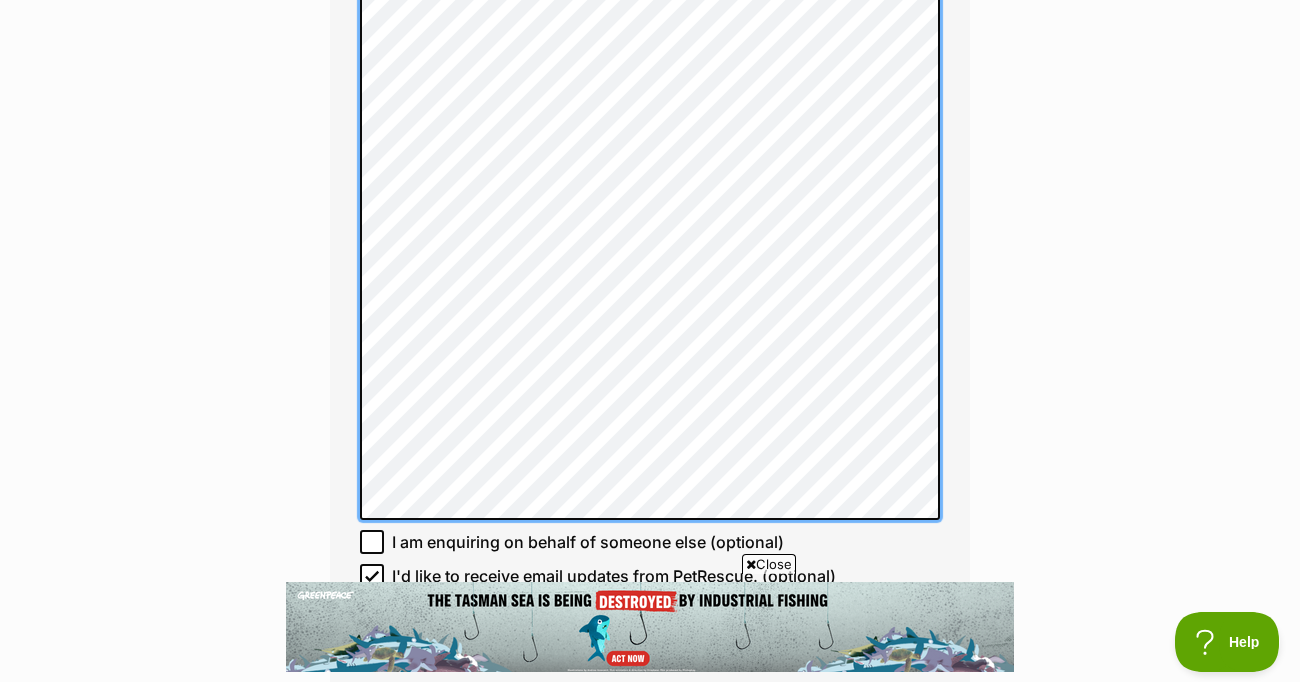 scroll, scrollTop: 0, scrollLeft: 0, axis: both 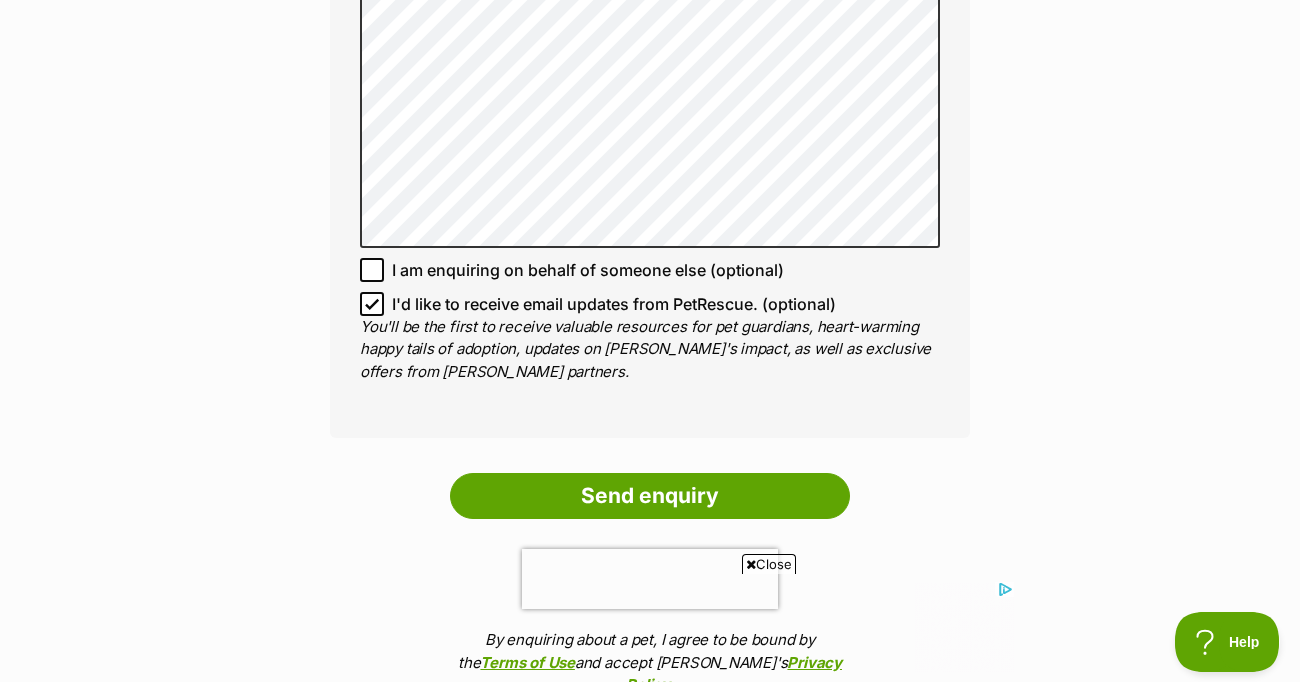click 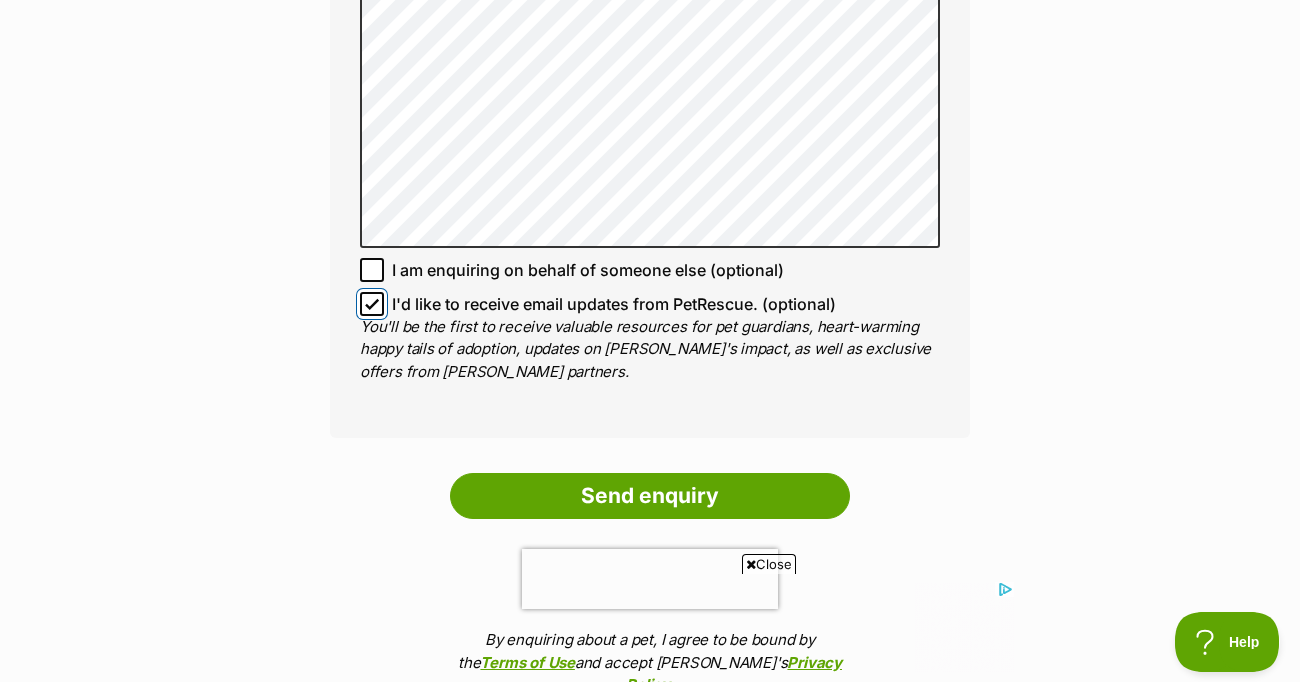 click on "I'd like to receive email updates from PetRescue. (optional)" at bounding box center [372, 304] 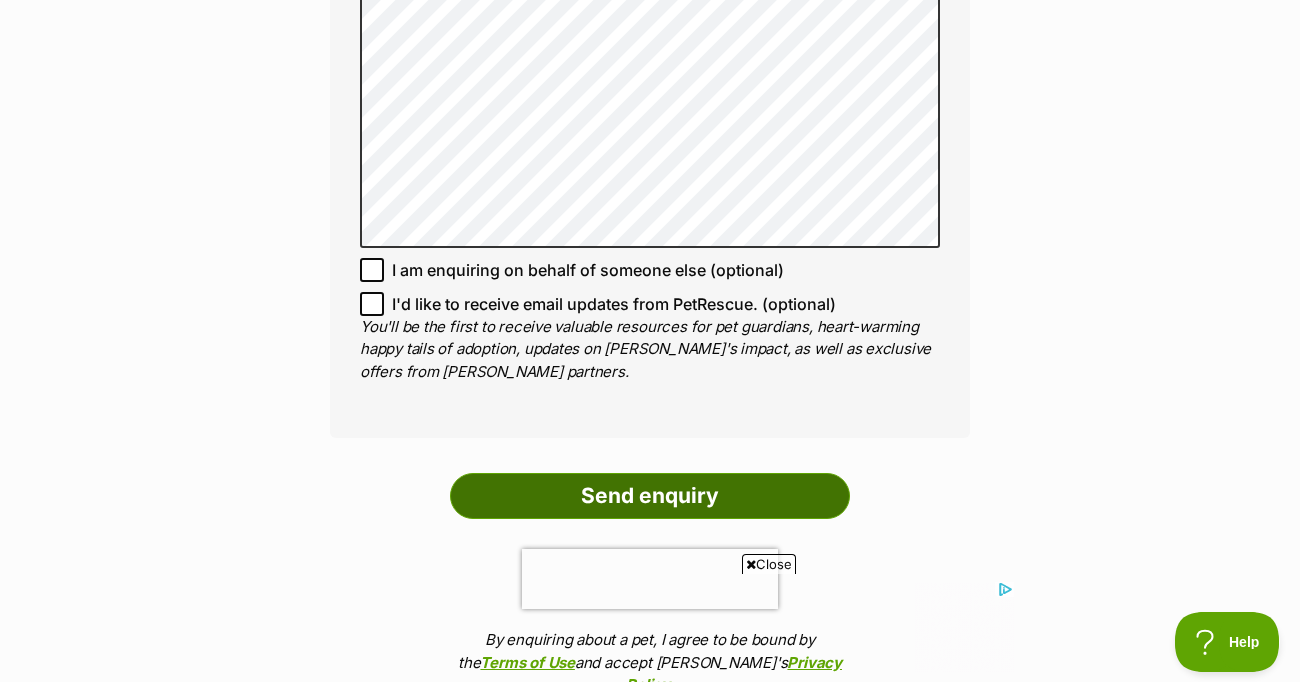 click on "Send enquiry" at bounding box center [650, 496] 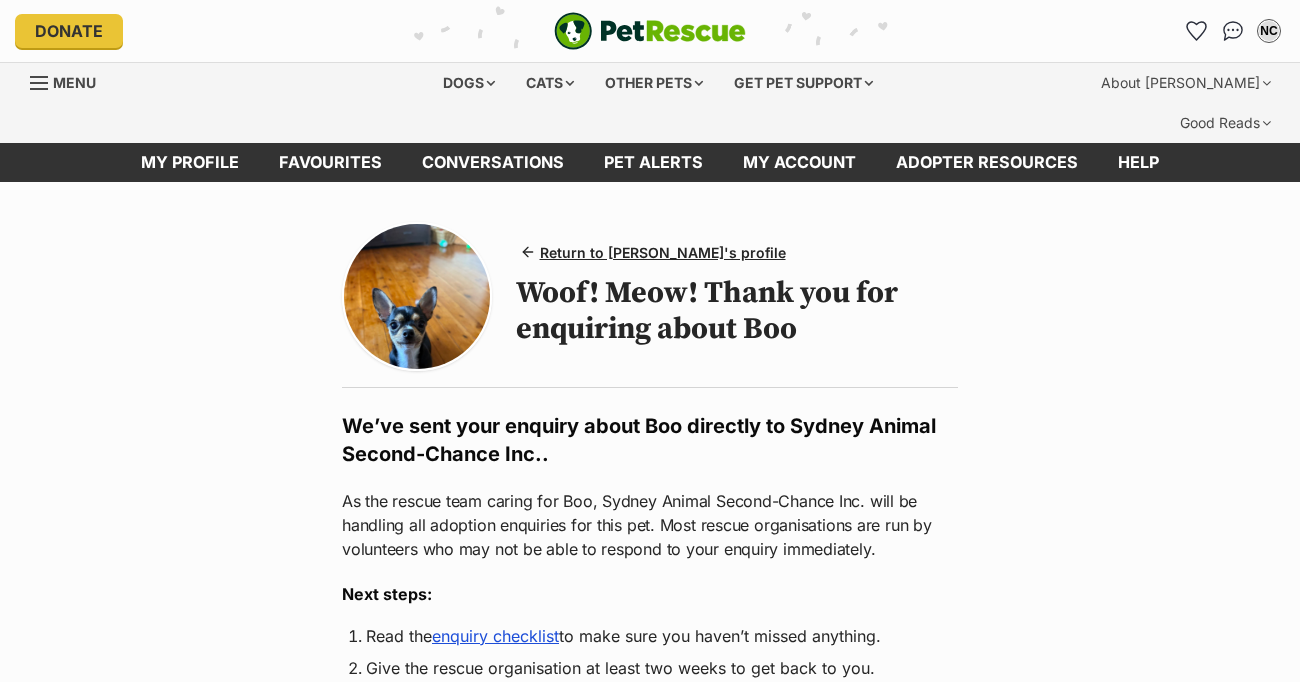 scroll, scrollTop: 0, scrollLeft: 0, axis: both 